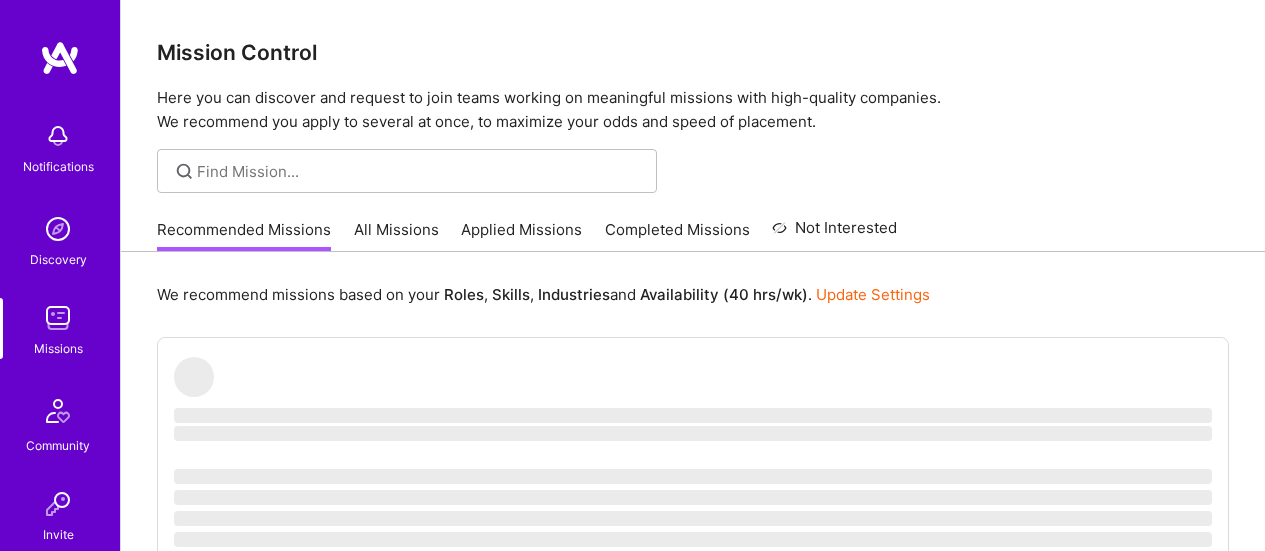 scroll, scrollTop: 0, scrollLeft: 0, axis: both 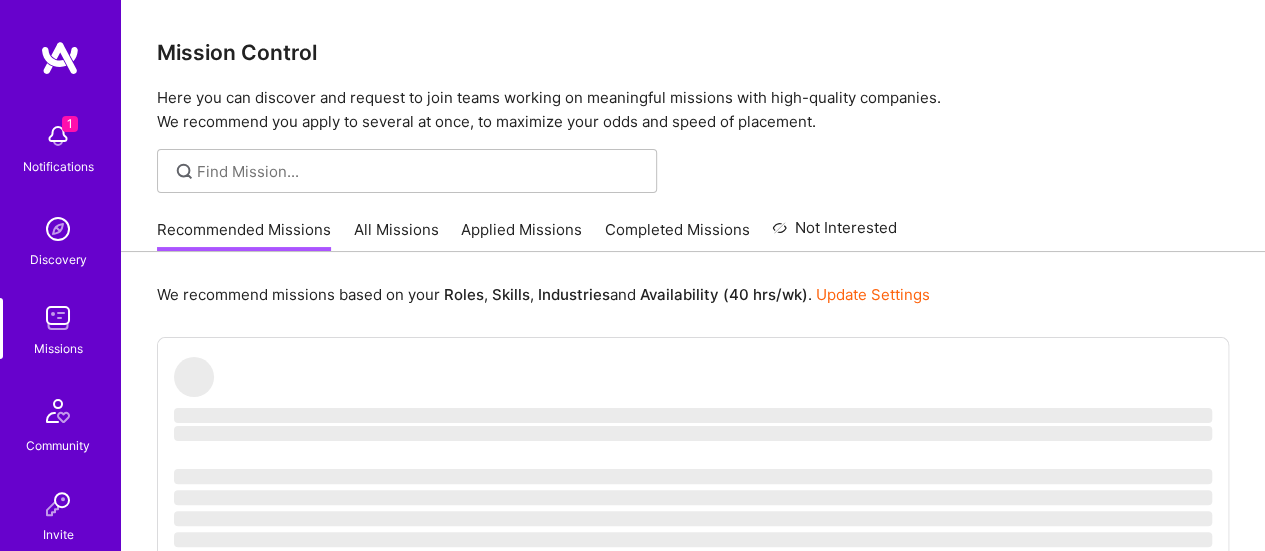 click at bounding box center [58, 136] 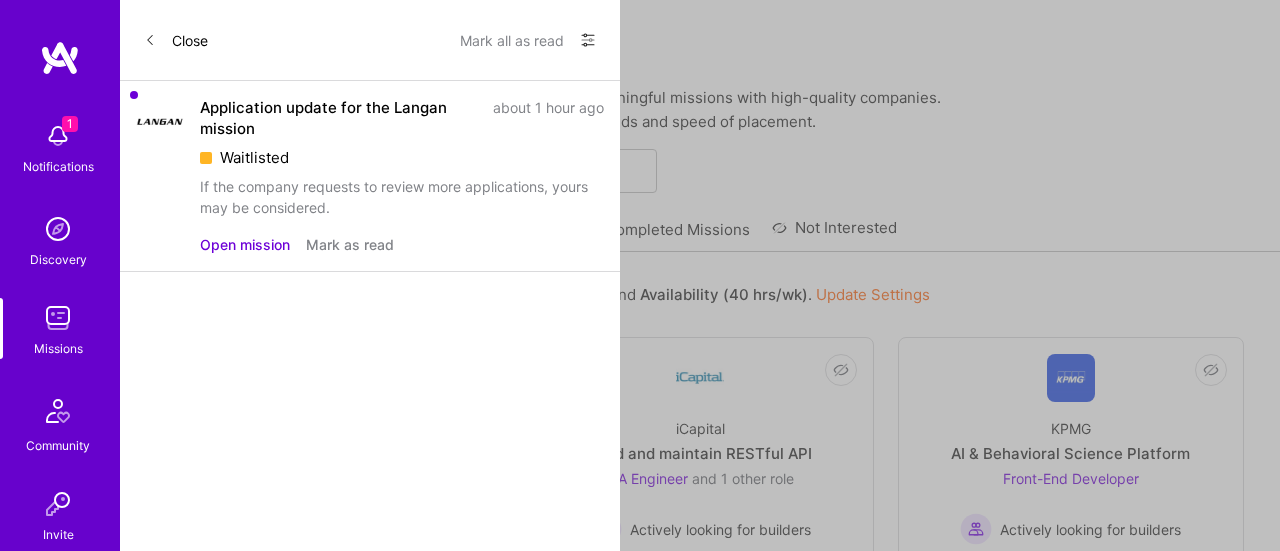 click on "Mark as read" at bounding box center [350, 244] 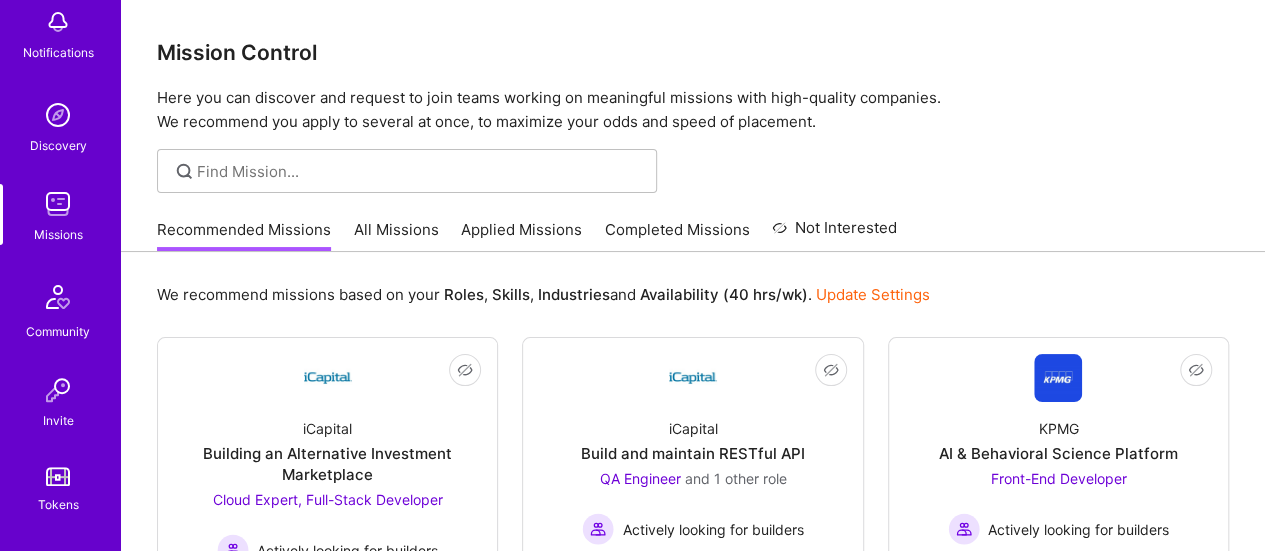 scroll, scrollTop: 116, scrollLeft: 0, axis: vertical 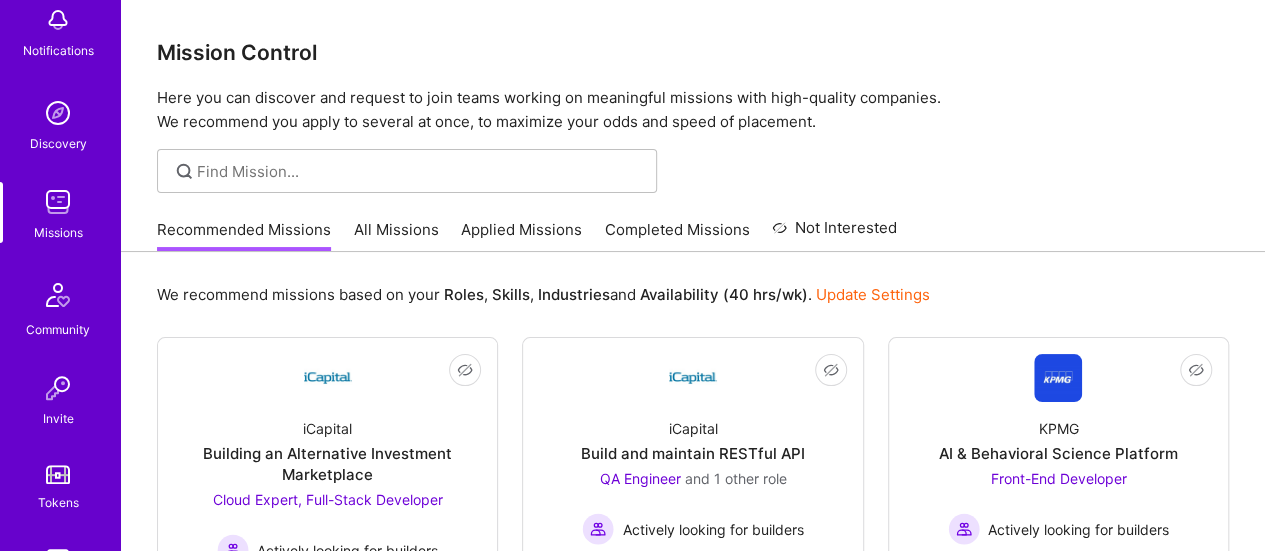 click at bounding box center (58, 202) 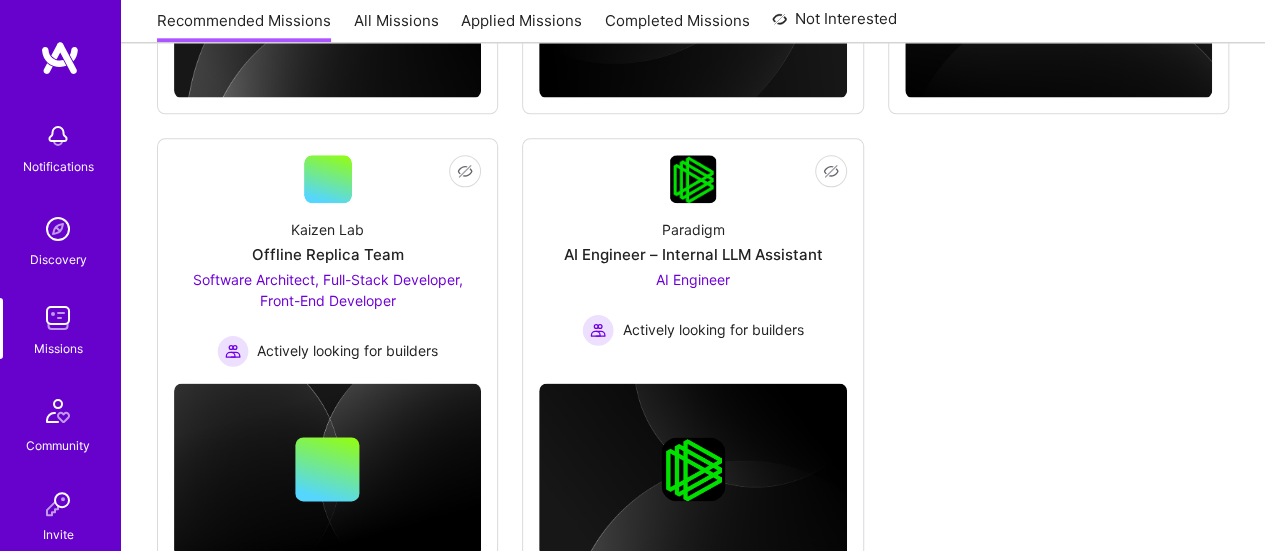 scroll, scrollTop: 1187, scrollLeft: 0, axis: vertical 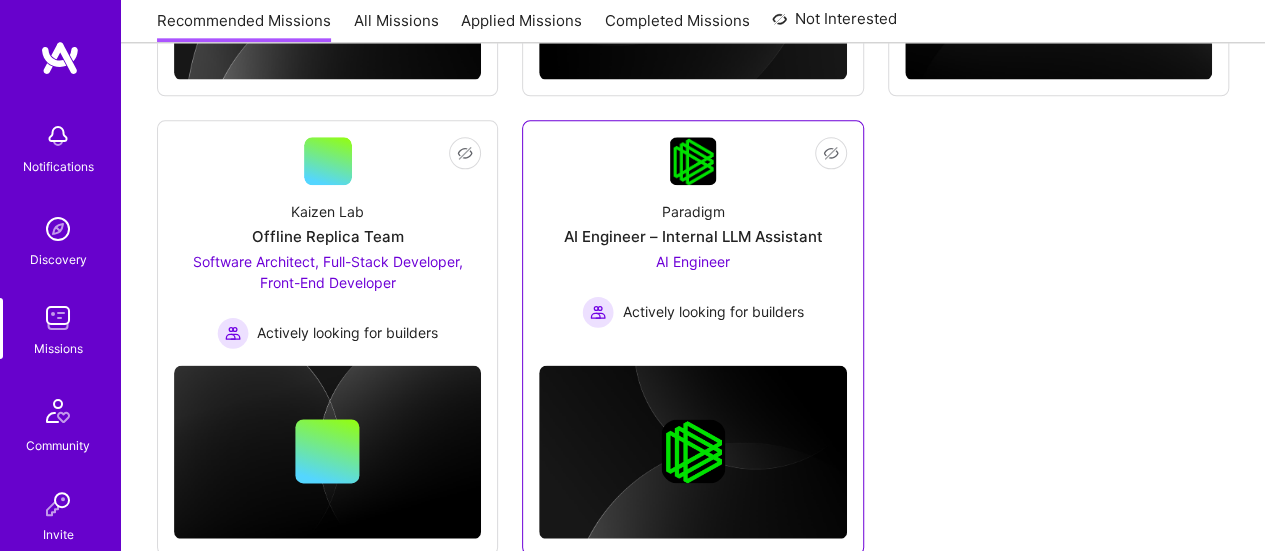 click on "AI Engineer – Internal LLM Assistant" at bounding box center (692, 236) 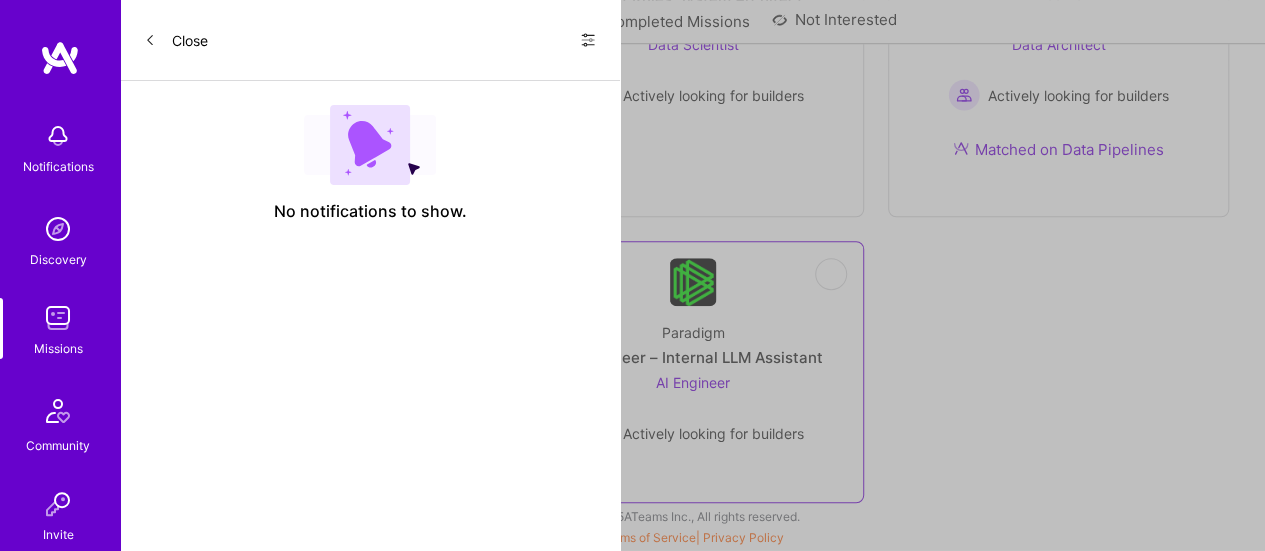scroll, scrollTop: 0, scrollLeft: 0, axis: both 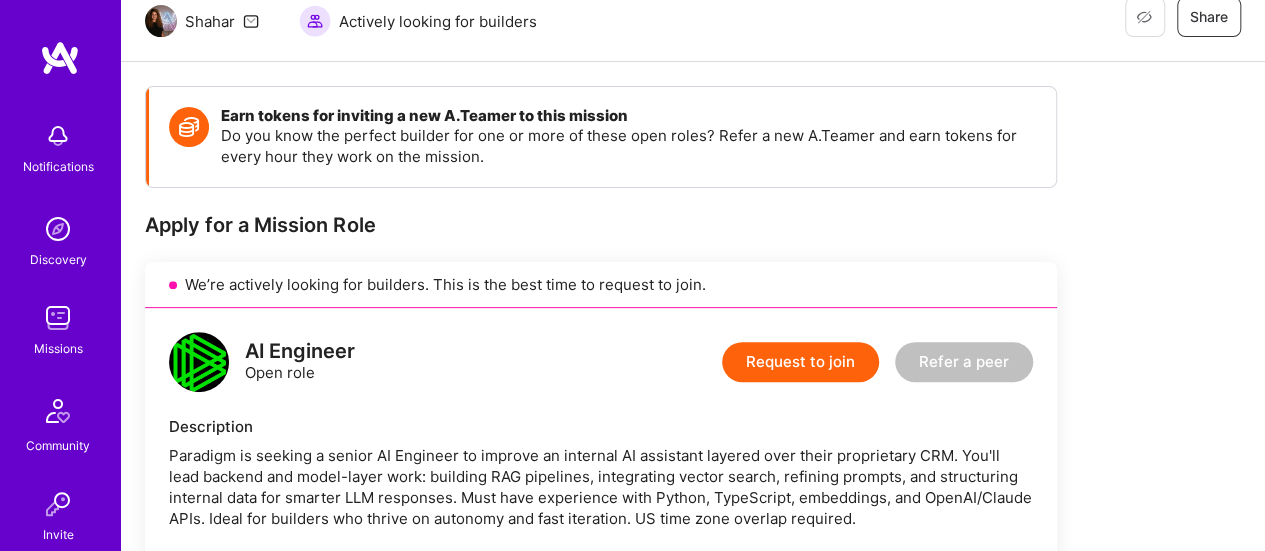click at bounding box center [58, 318] 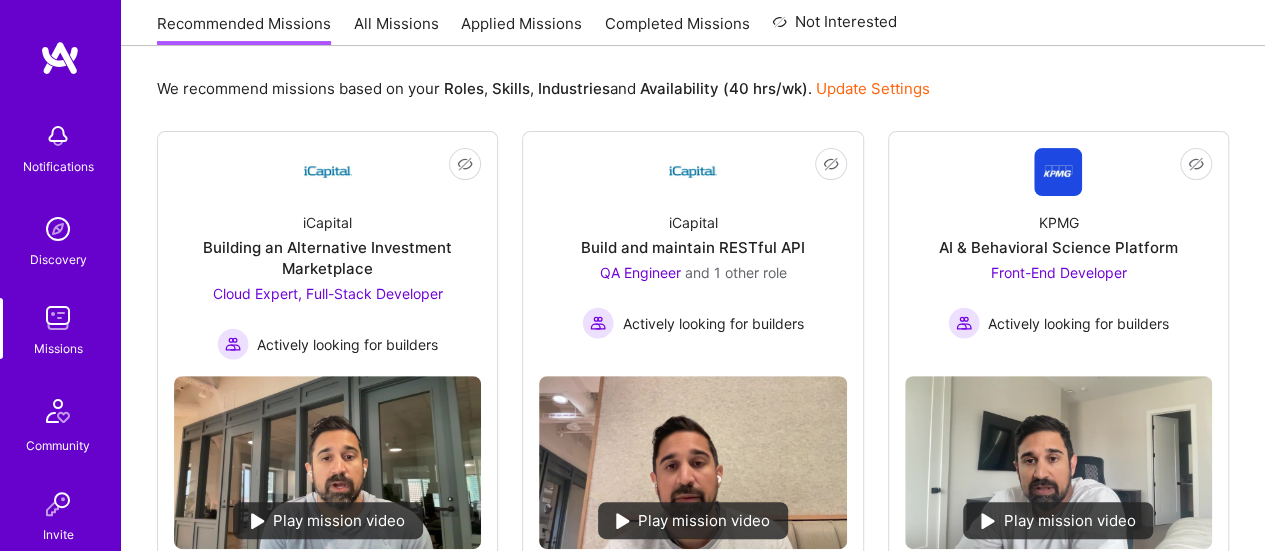 scroll, scrollTop: 0, scrollLeft: 0, axis: both 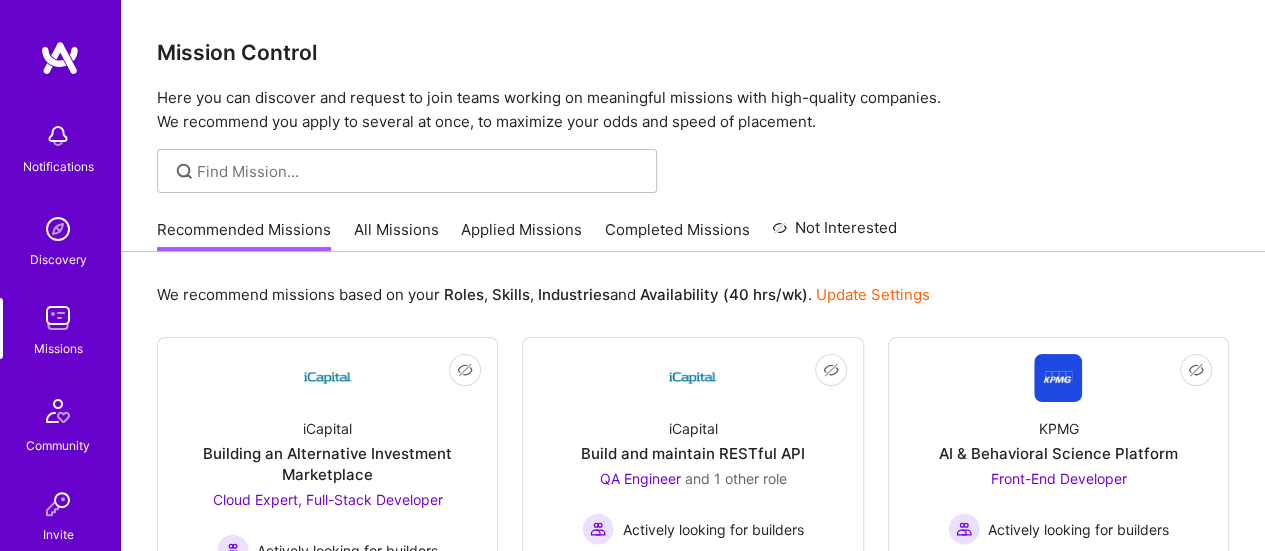 click on "Applied Missions" at bounding box center [521, 235] 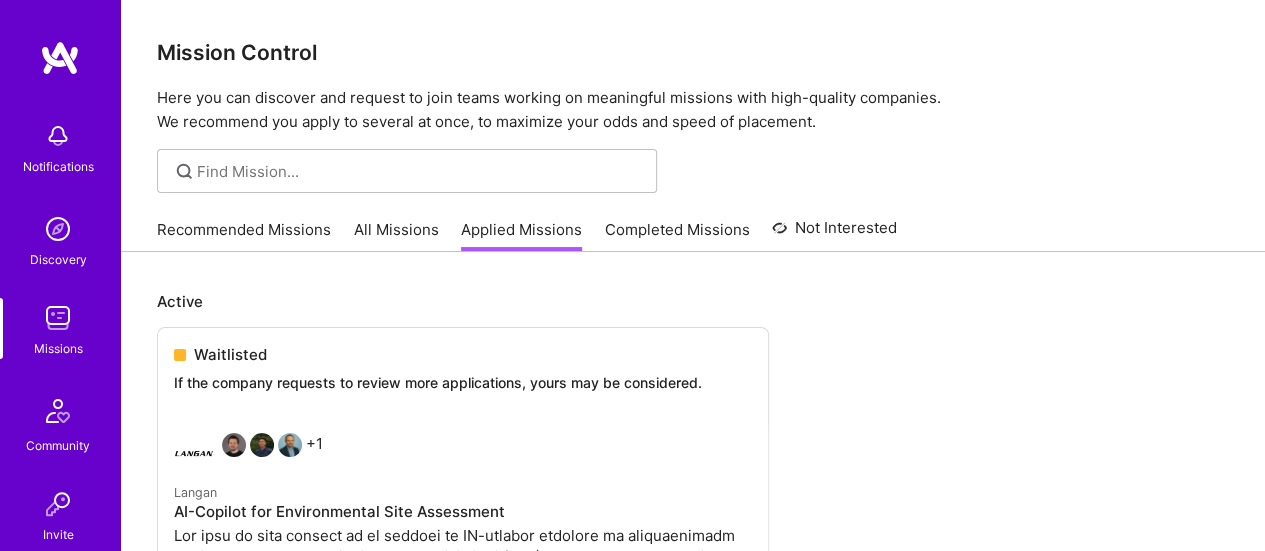 click on "Completed Missions" at bounding box center [677, 235] 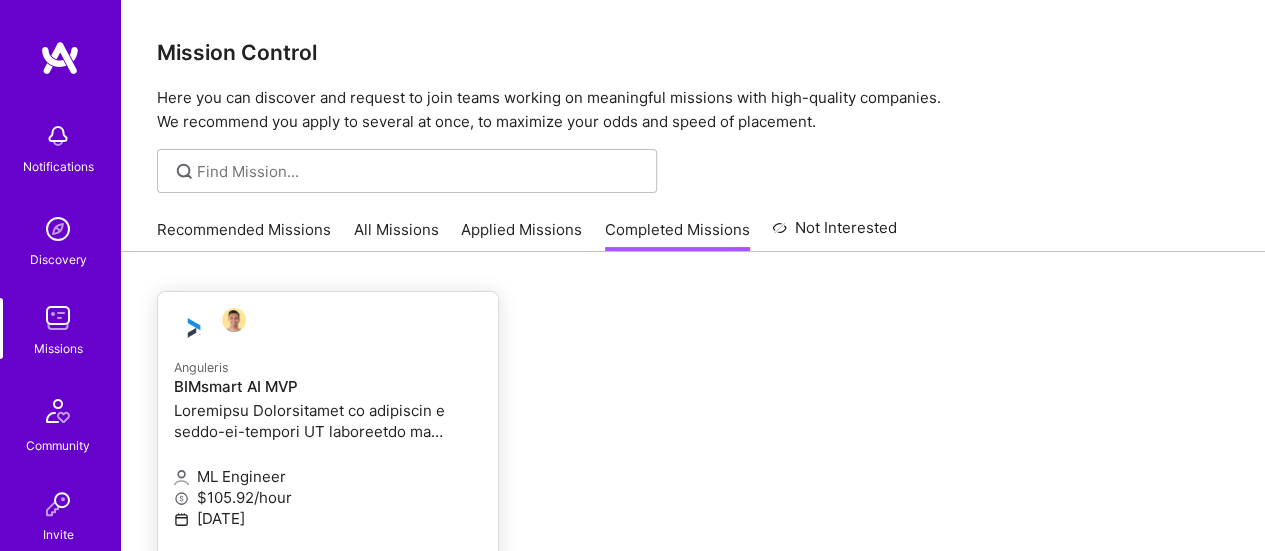 click at bounding box center (328, 421) 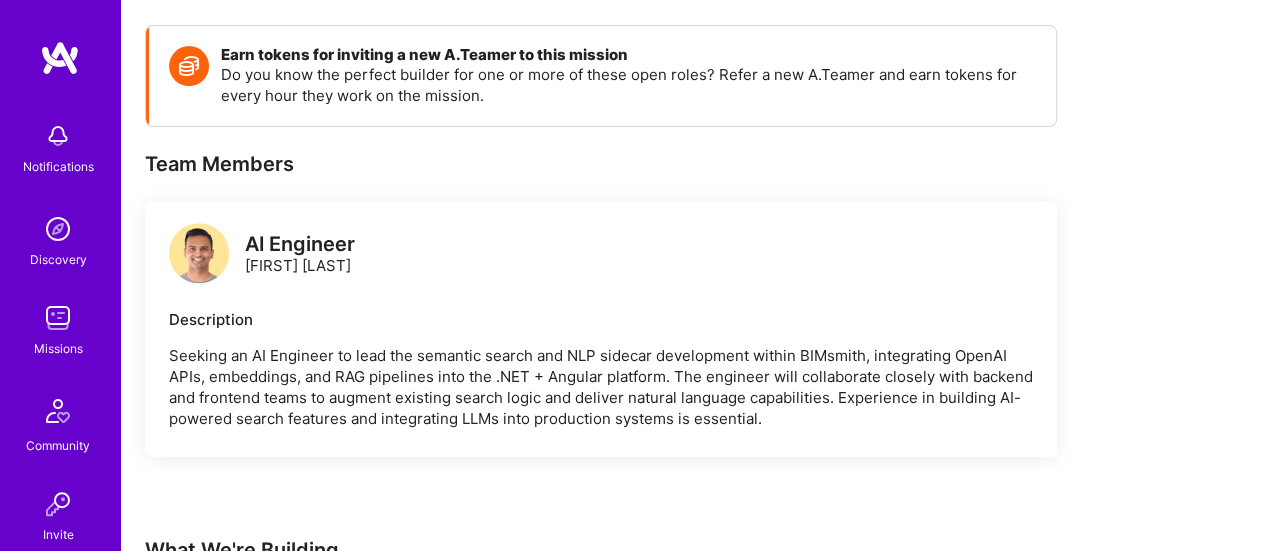 scroll, scrollTop: 232, scrollLeft: 0, axis: vertical 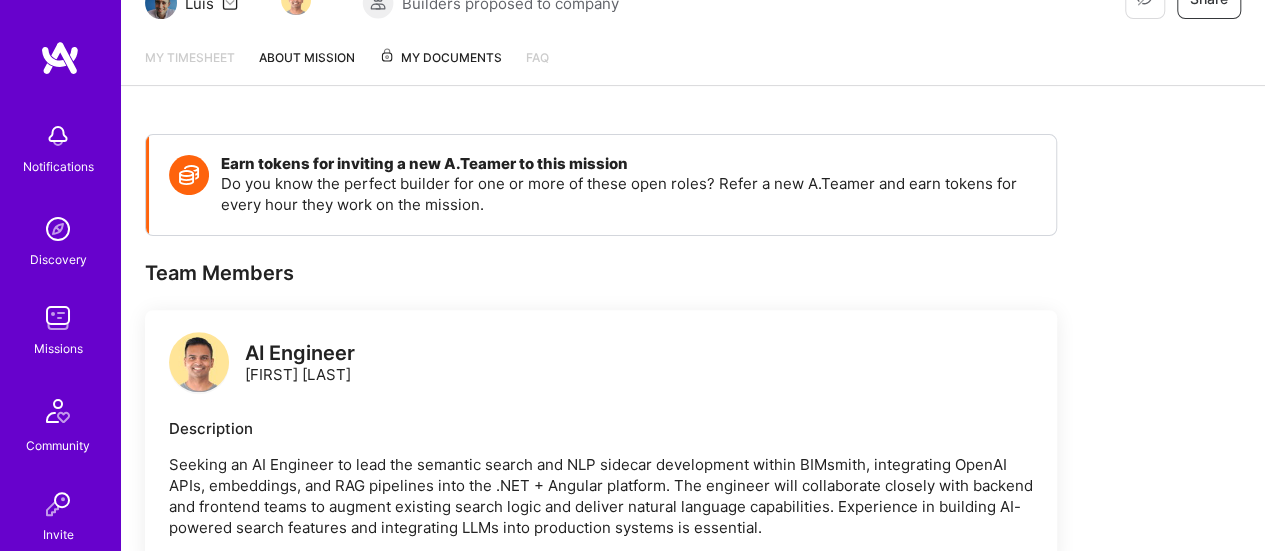 click on "My Documents" at bounding box center [440, 58] 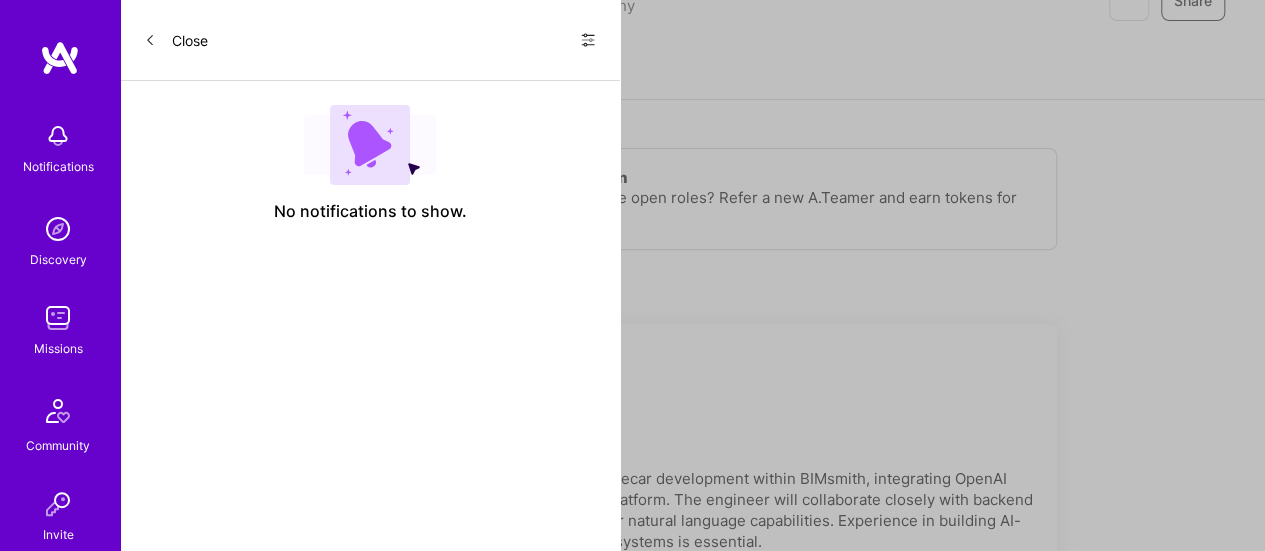 scroll, scrollTop: 0, scrollLeft: 0, axis: both 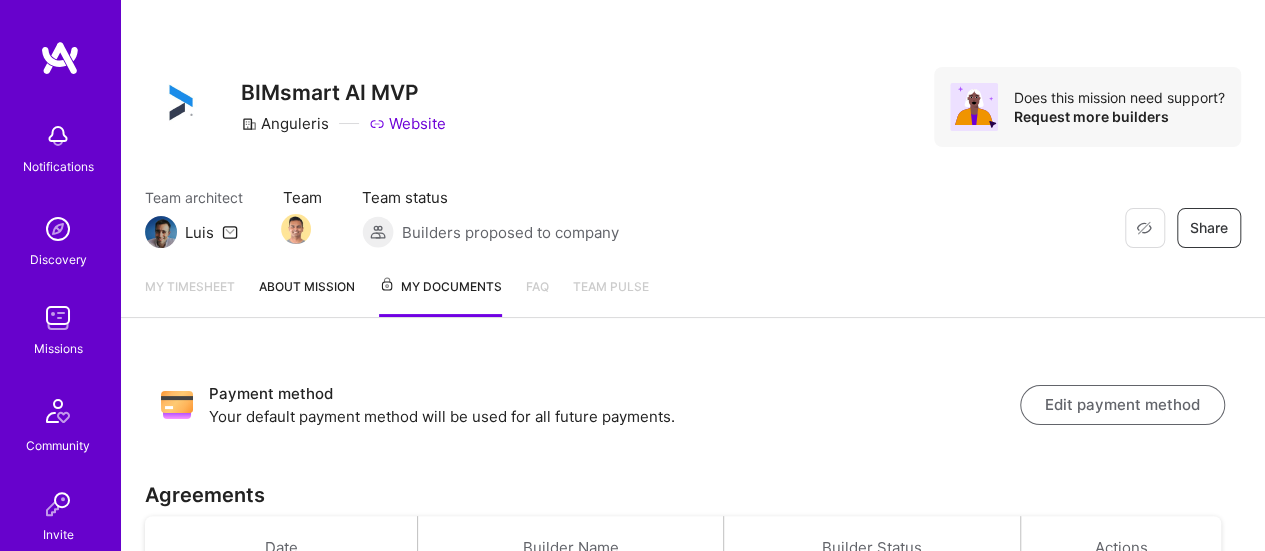 click at bounding box center (58, 318) 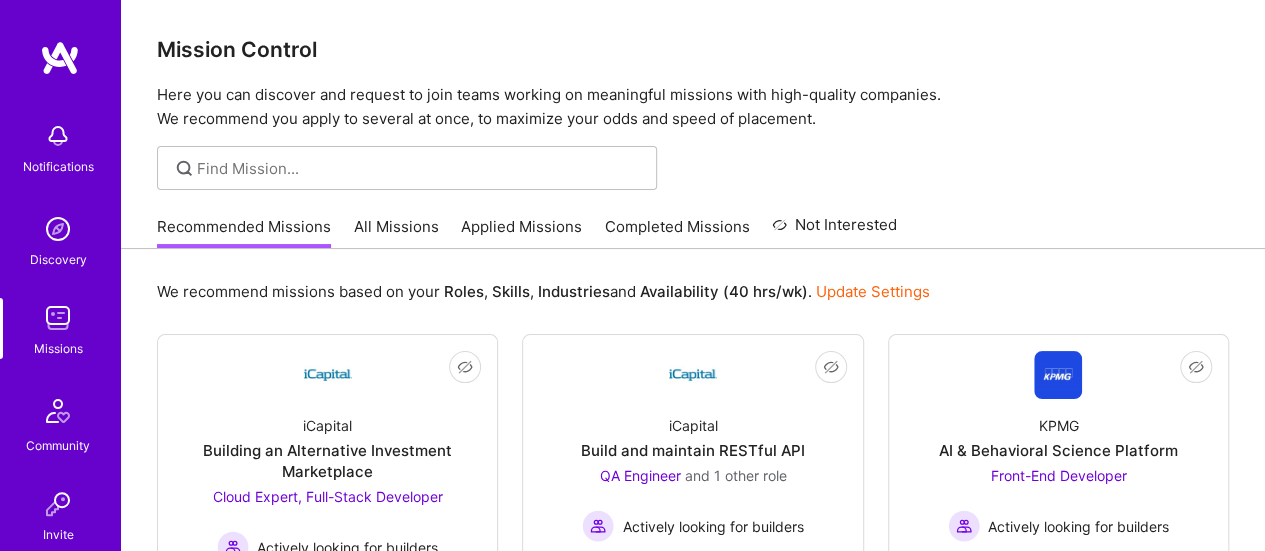 scroll, scrollTop: 0, scrollLeft: 0, axis: both 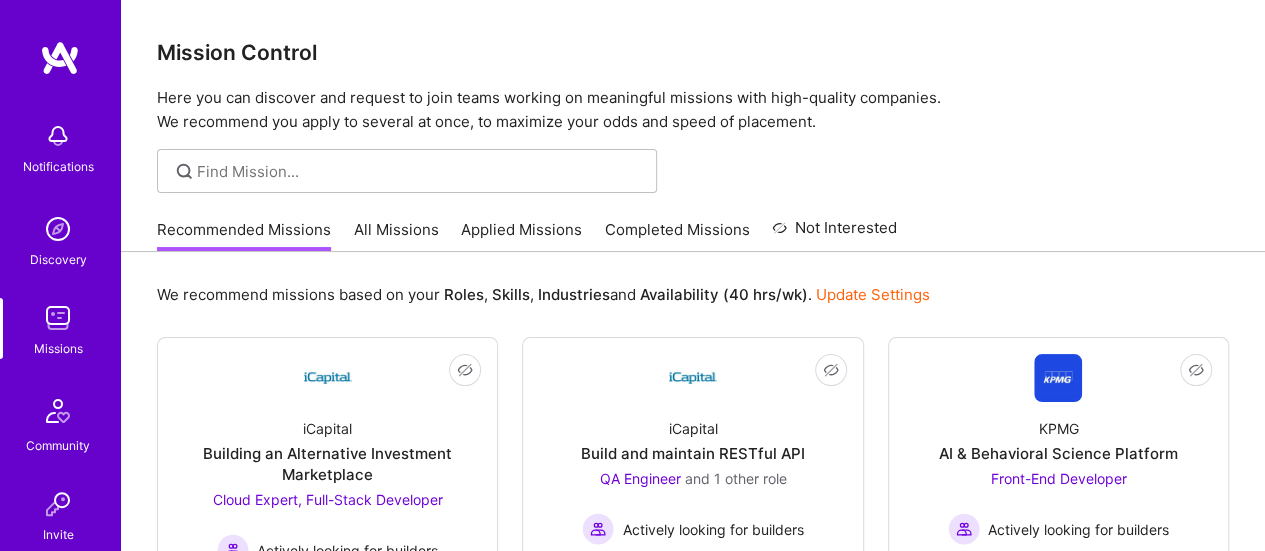 click on "All Missions" at bounding box center [396, 235] 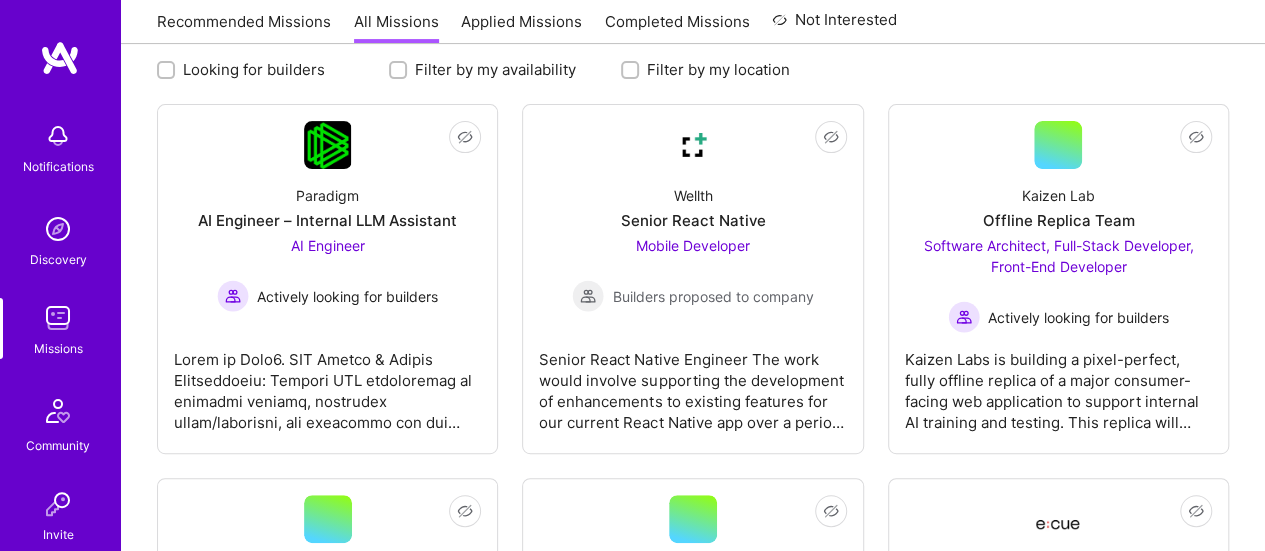 scroll, scrollTop: 398, scrollLeft: 0, axis: vertical 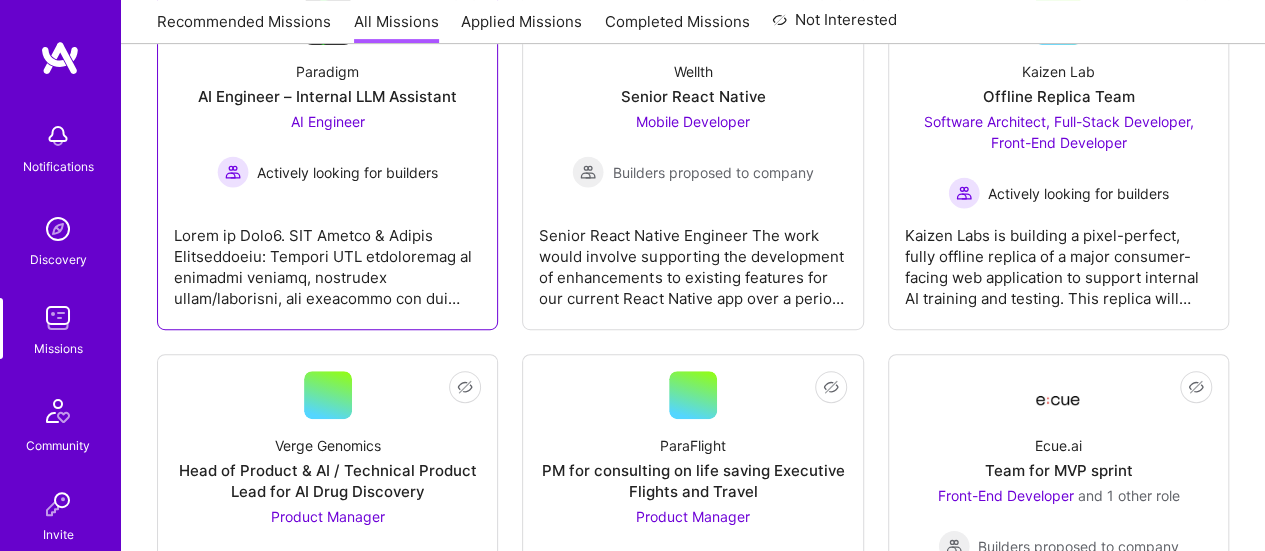 click on "AI Engineer – Internal LLM Assistant" at bounding box center [327, 96] 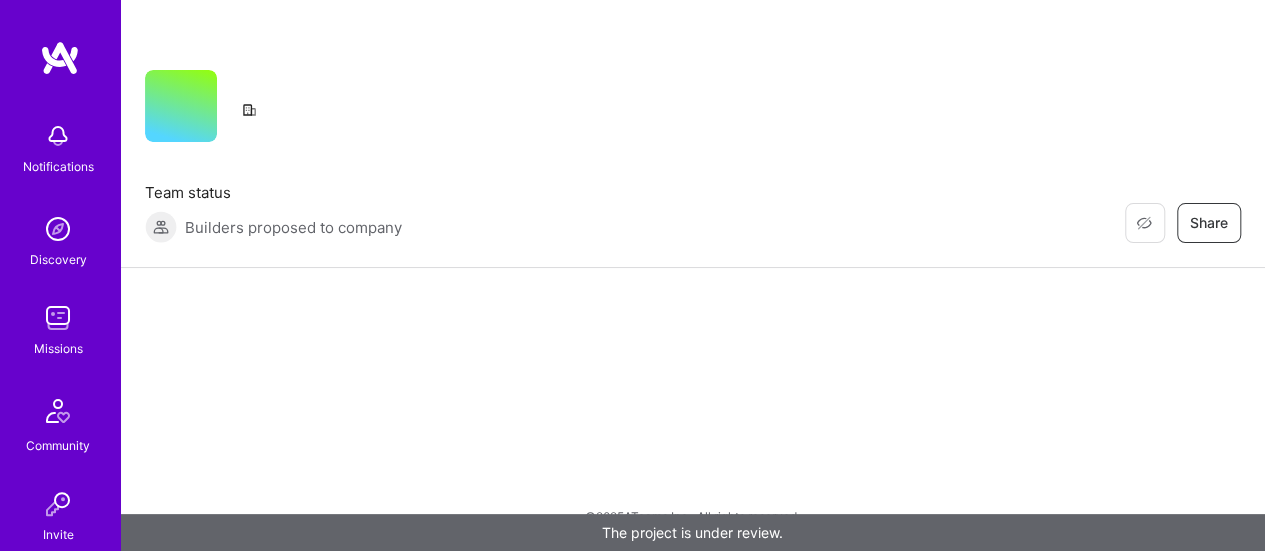 scroll, scrollTop: 0, scrollLeft: 0, axis: both 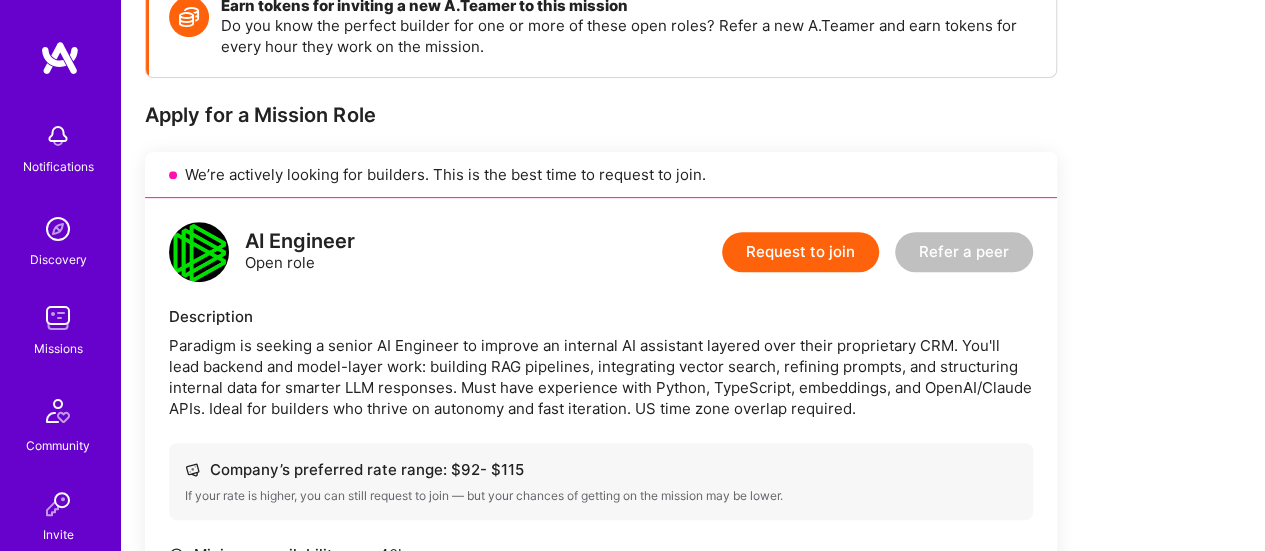 click on "Request to join" at bounding box center [800, 252] 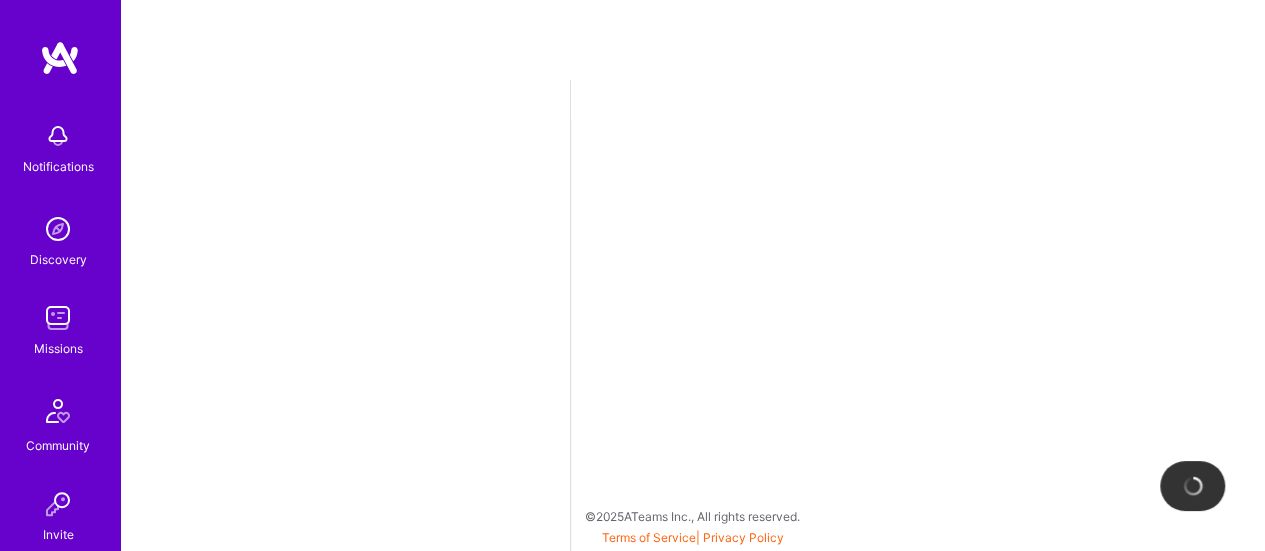 scroll, scrollTop: 0, scrollLeft: 0, axis: both 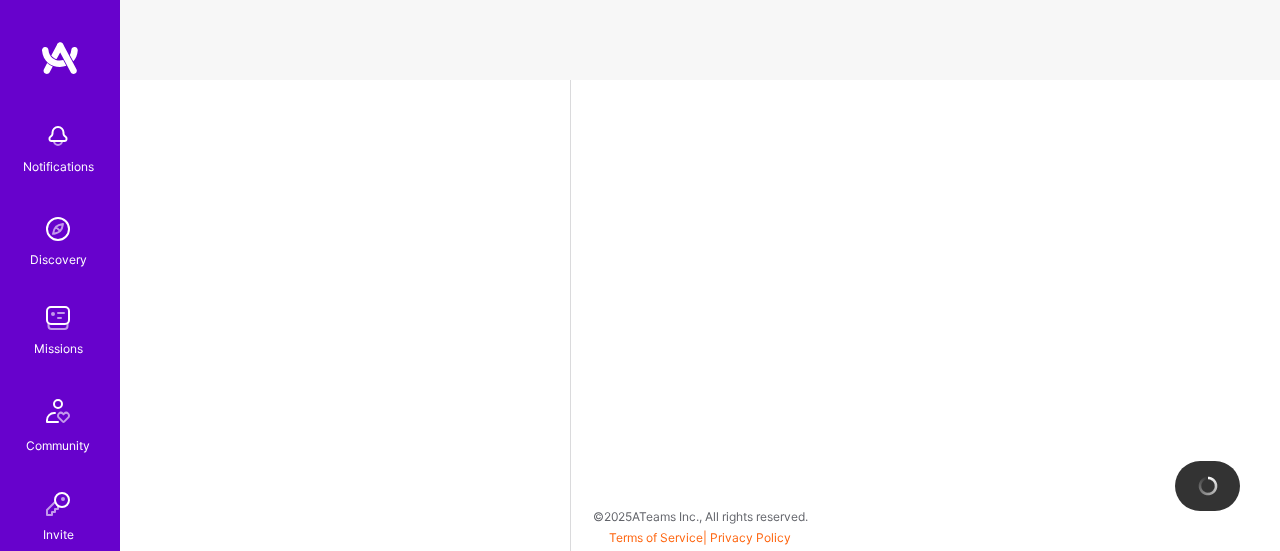 select on "US" 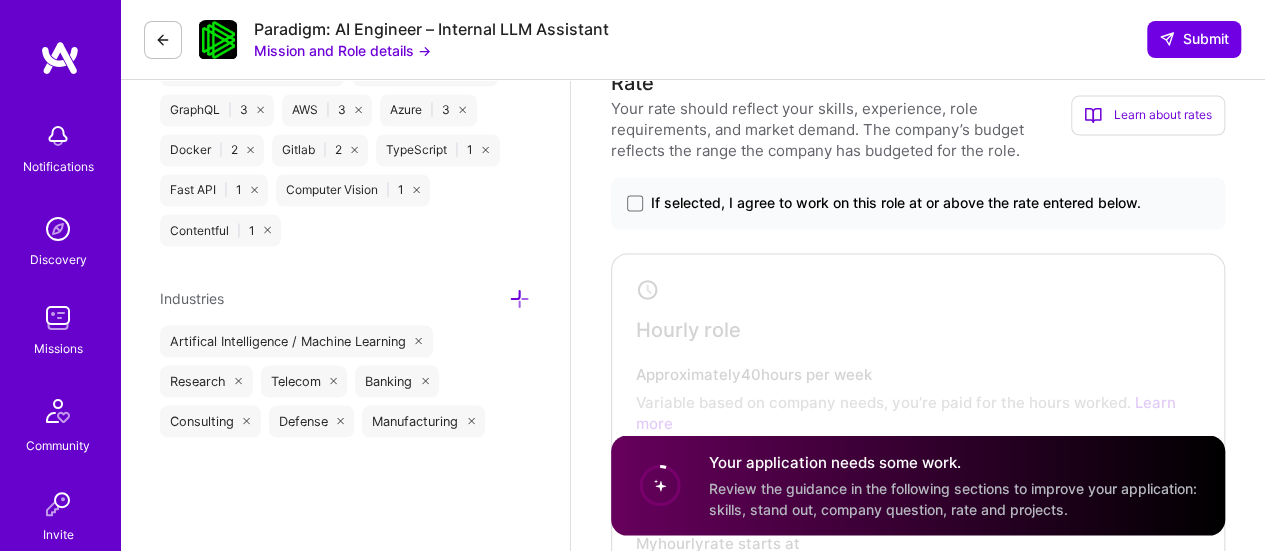 scroll, scrollTop: 1687, scrollLeft: 0, axis: vertical 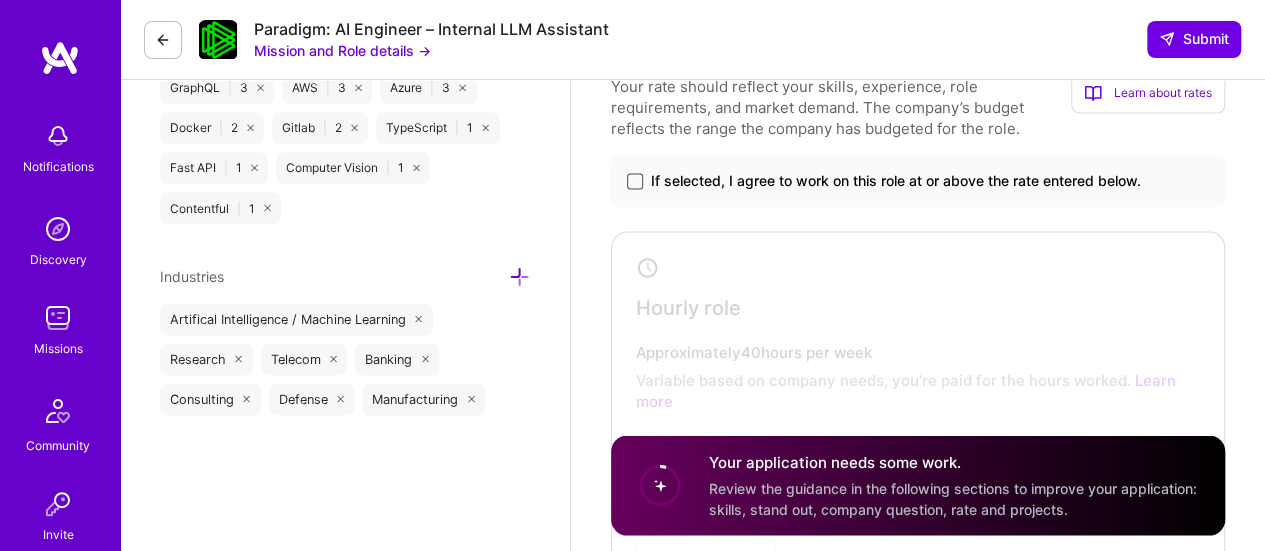 click at bounding box center (635, 181) 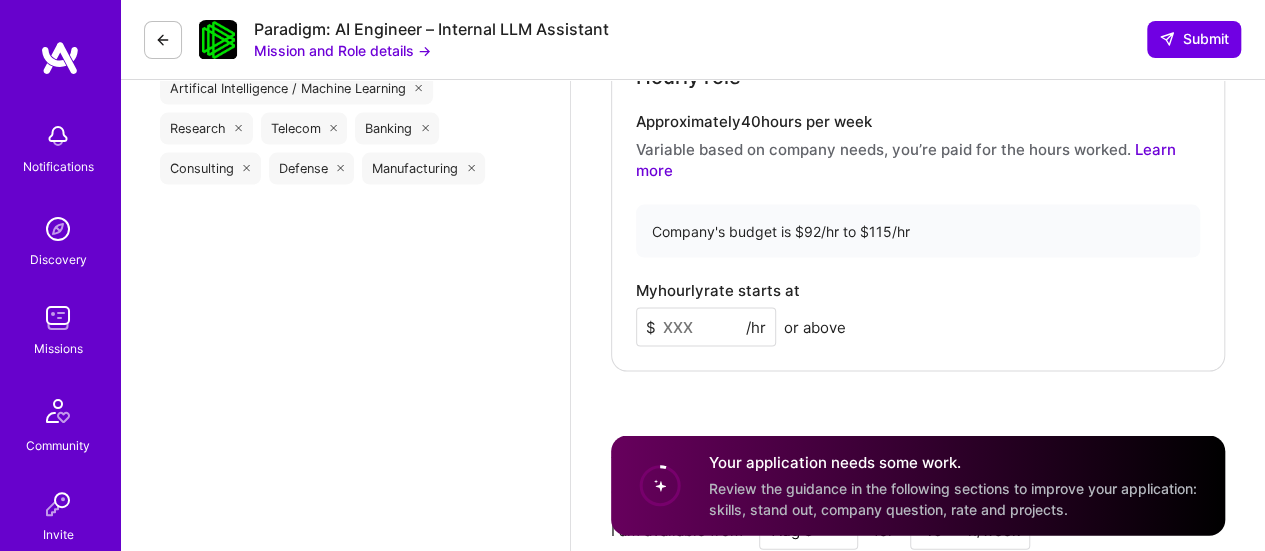 scroll, scrollTop: 1950, scrollLeft: 0, axis: vertical 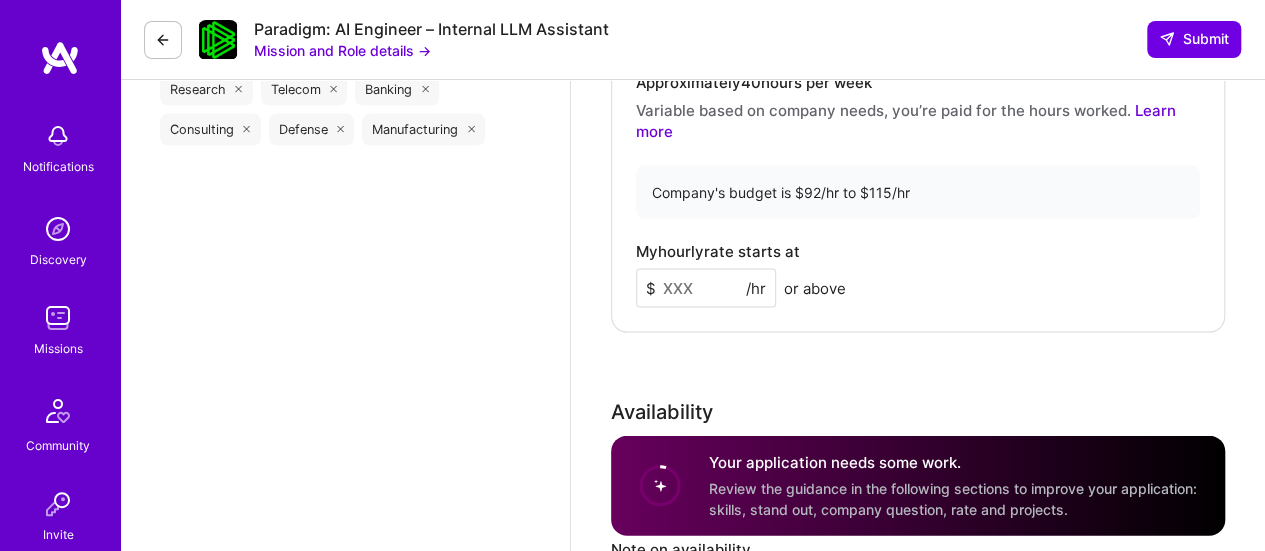 click at bounding box center (706, 288) 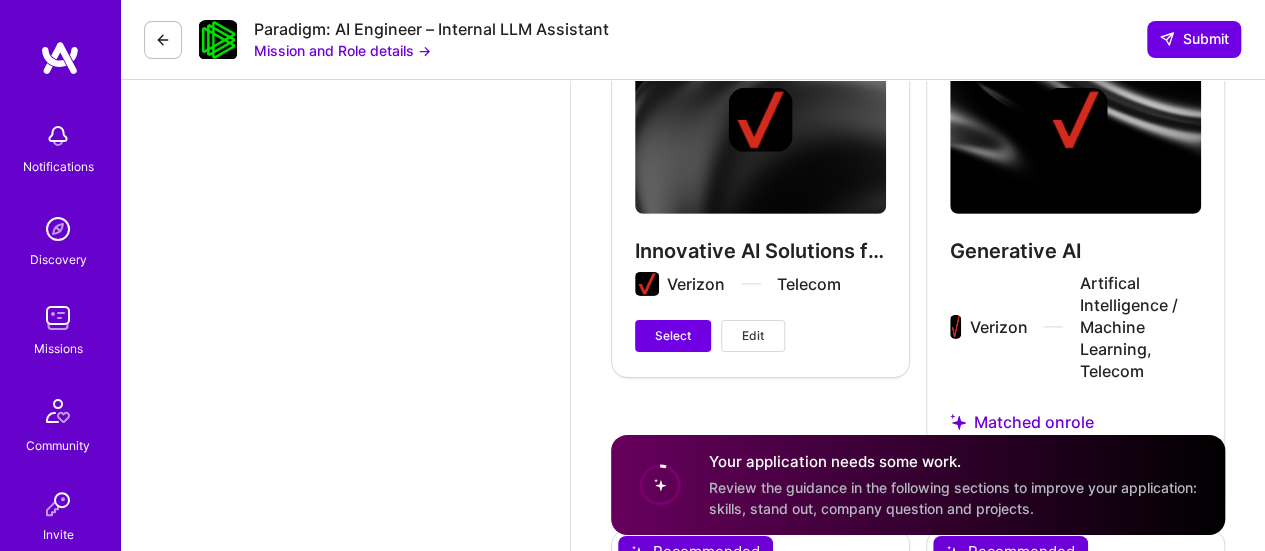 scroll, scrollTop: 3095, scrollLeft: 0, axis: vertical 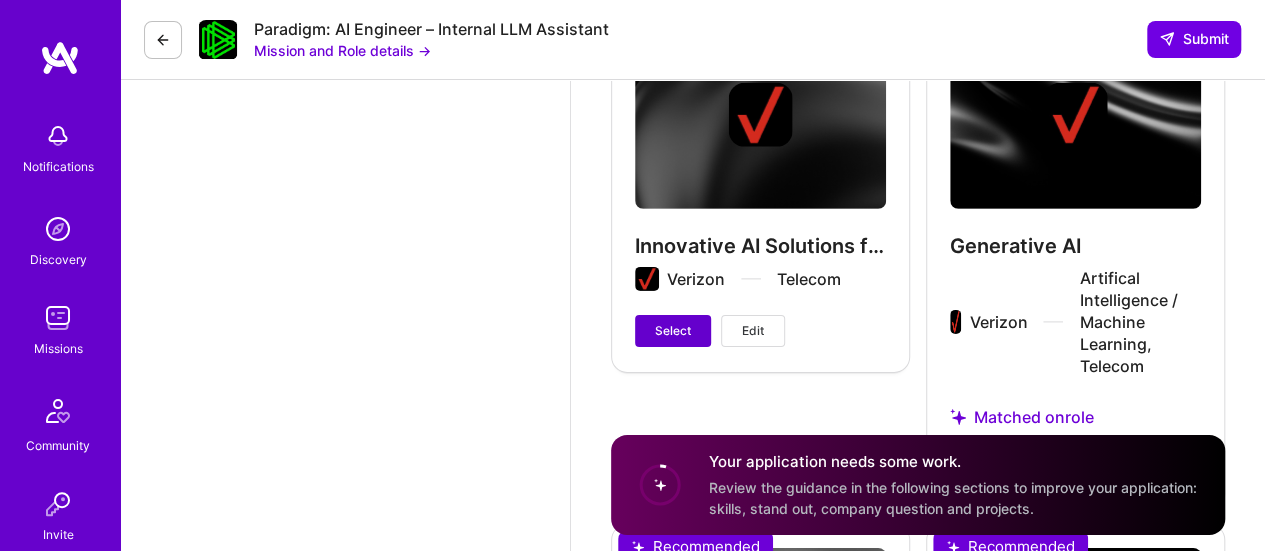 type on "110" 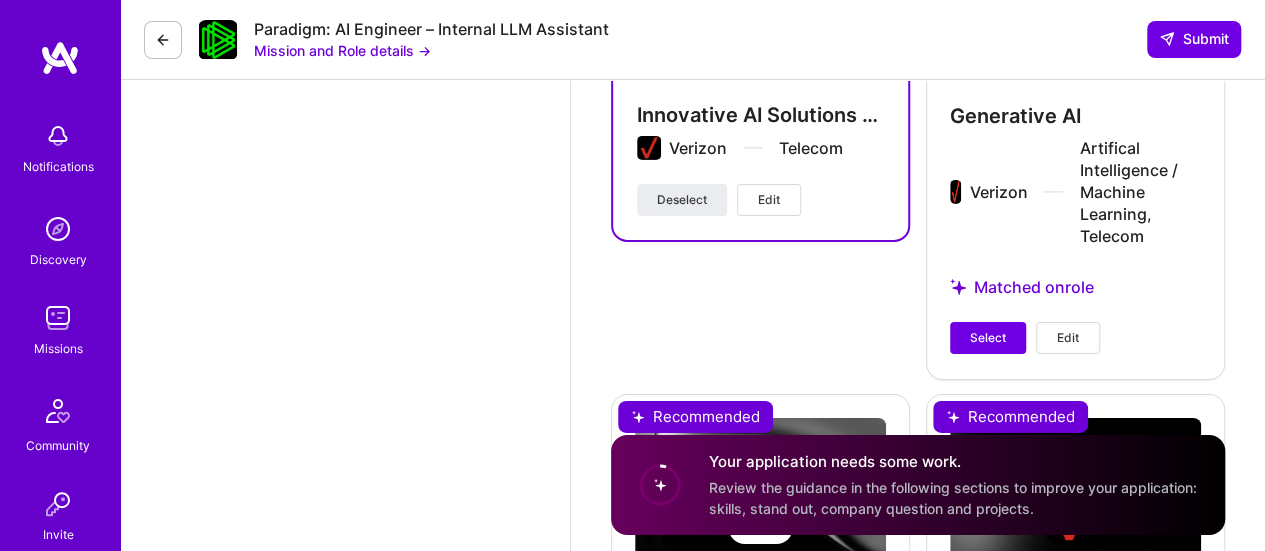 scroll, scrollTop: 3231, scrollLeft: 0, axis: vertical 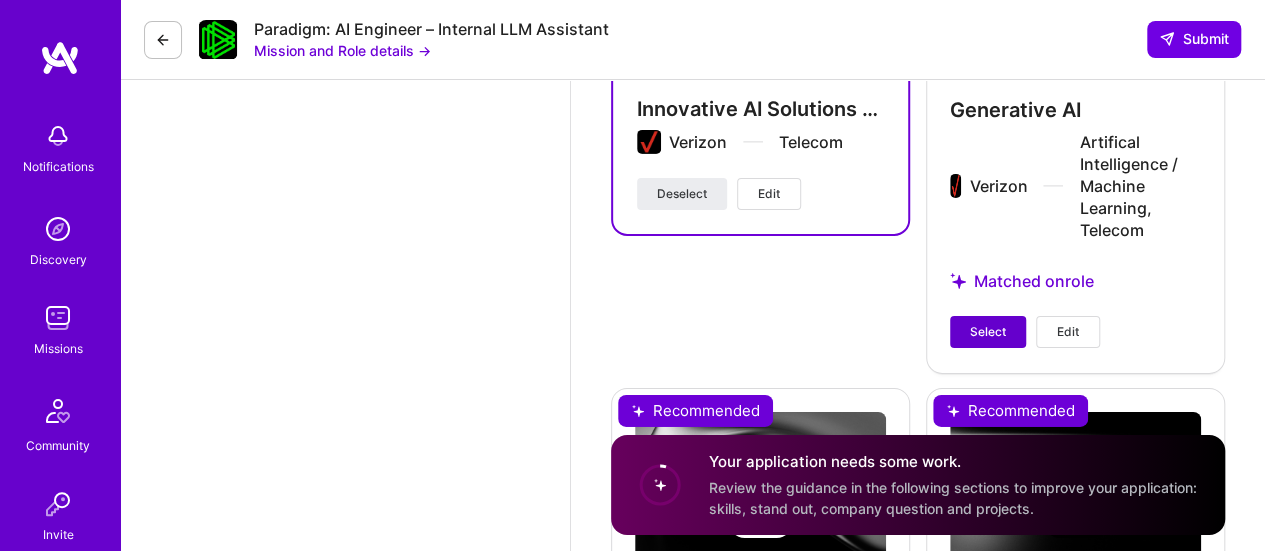 click on "Select" at bounding box center [988, 332] 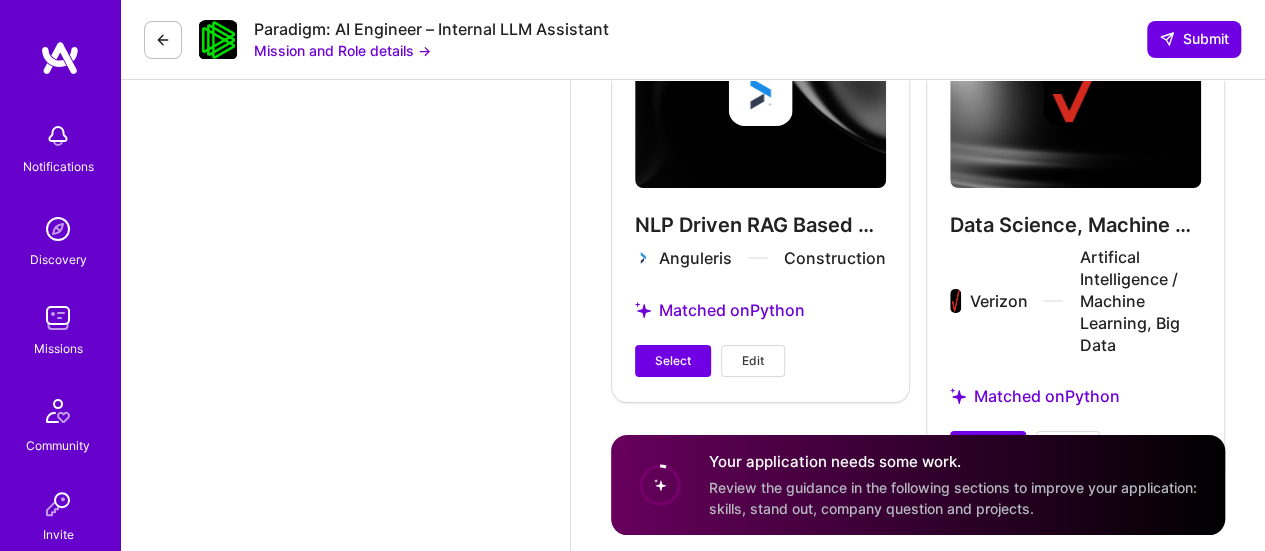 scroll, scrollTop: 3649, scrollLeft: 0, axis: vertical 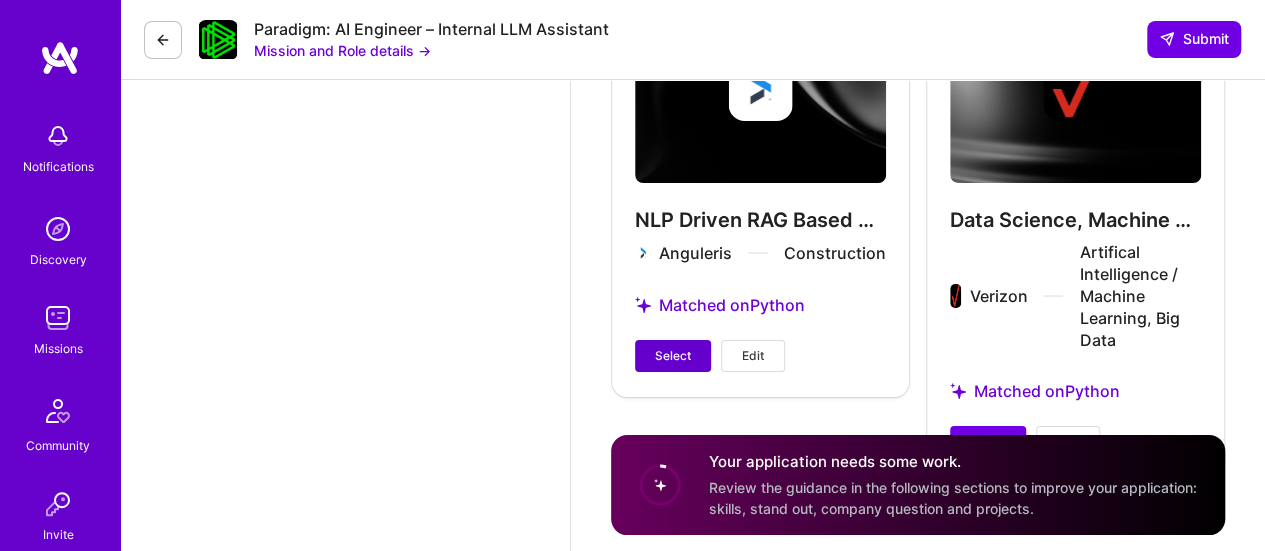 click on "Select" at bounding box center [673, 356] 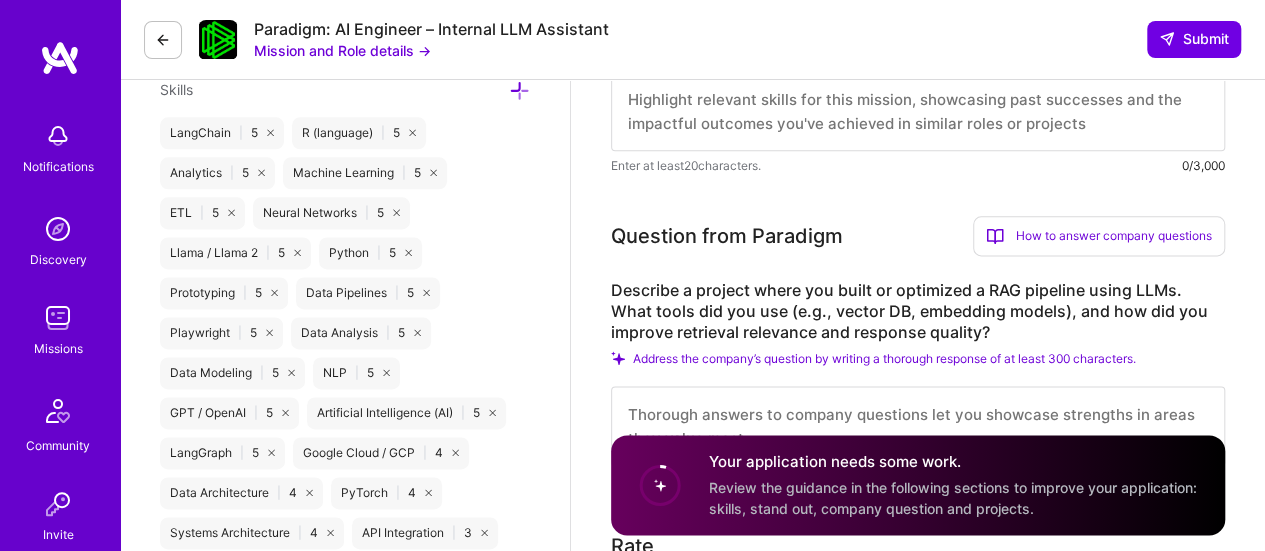 scroll, scrollTop: 1212, scrollLeft: 0, axis: vertical 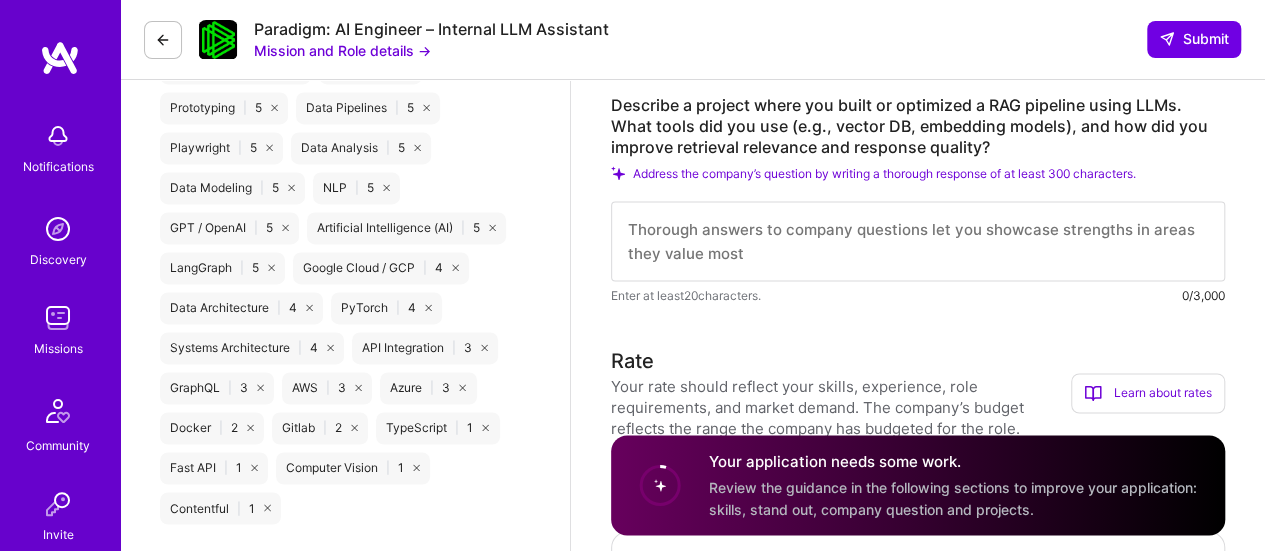 click at bounding box center (918, 241) 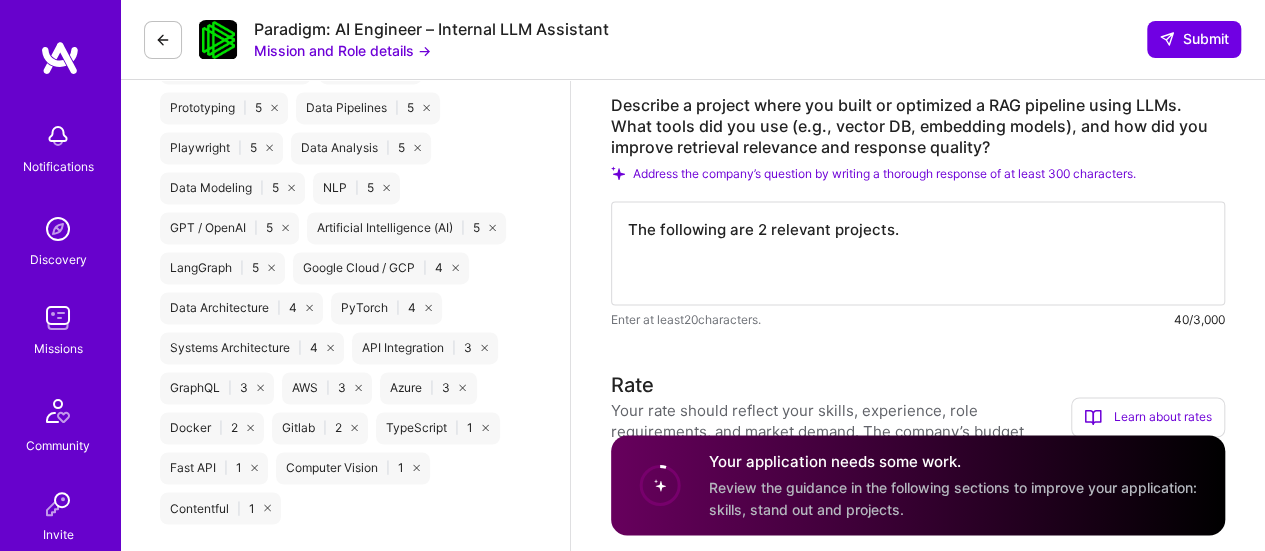 paste on "16.	Retrieval Augmented Generation (RAG) based extraction of property, financial and demographics information from a real estate centric PDF document using OpenAI Embeddings, Vector Store (FAISS), Retrieval QA, Response Schema and GPT-3.5-turbo based Chat model. (Customer – Newmark).
17.	Retrieval Augmented Generation (RAG) based frameworks for NLP driven BIMSMITH (Building Product Data) product search and recommendation for 14824 products using Azure AI foundry, as well as LangChain, LangGraph, and LlamaIndex with LLMs like GPT-4.1/4o-Mini, GPT-3.5-turbo based Chat model, Claude-3-5/3-Sonnet, various Embedding Models (e.g., text-embedding-Ada-002, text-embedding-3-large, OpenAIEmbeddings) and Vector Indexes/Stores (FAISS, etc.), where the underlying information was extracted from 14824 PDF documents obtained by scraping 14824 URLs consisting of both static and dynamic contents (Customer – Anguleris)." 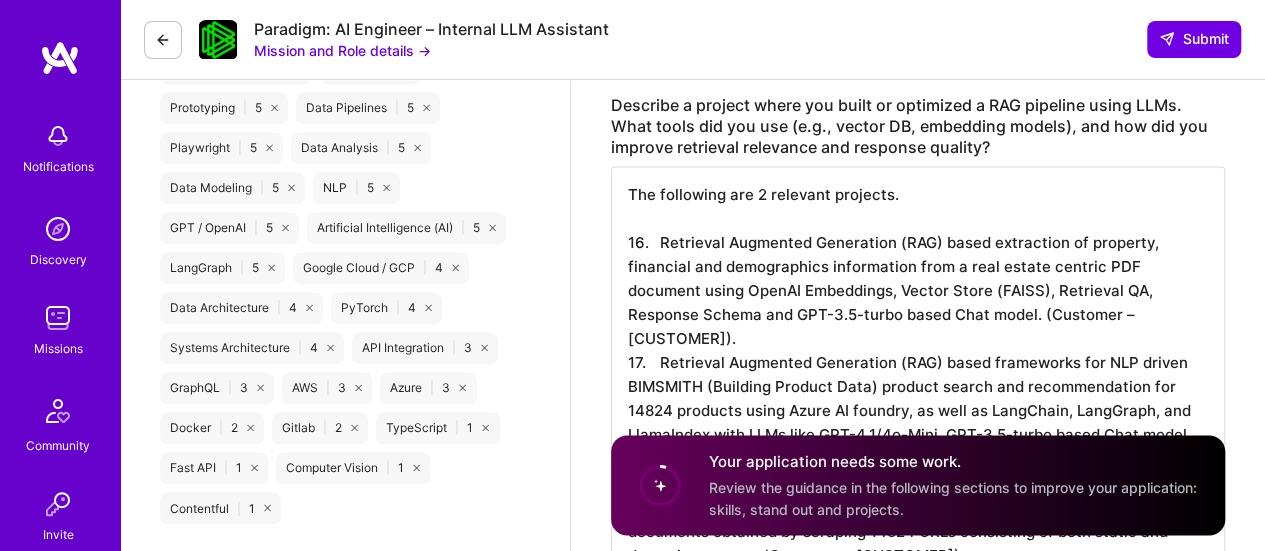 click on "The following are 2 relevant projects.
16.	Retrieval Augmented Generation (RAG) based extraction of property, financial and demographics information from a real estate centric PDF document using OpenAI Embeddings, Vector Store (FAISS), Retrieval QA, Response Schema and GPT-3.5-turbo based Chat model. (Customer – [CUSTOMER]).
17.	Retrieval Augmented Generation (RAG) based frameworks for NLP driven BIMSMITH (Building Product Data) product search and recommendation for 14824 products using Azure AI foundry, as well as LangChain, LangGraph, and LlamaIndex with LLMs like GPT-4.1/4o-Mini, GPT-3.5-turbo based Chat model, Claude-3-5/3-Sonnet, various Embedding Models (e.g., text-embedding-Ada-002, text-embedding-3-large, OpenAIEmbeddings) and Vector Indexes/Stores (FAISS, etc.), where the underlying information was extracted from 14824 PDF documents obtained by scraping 14824 URLs consisting of both static and dynamic contents (Customer – [CUSTOMER])." at bounding box center [918, 386] 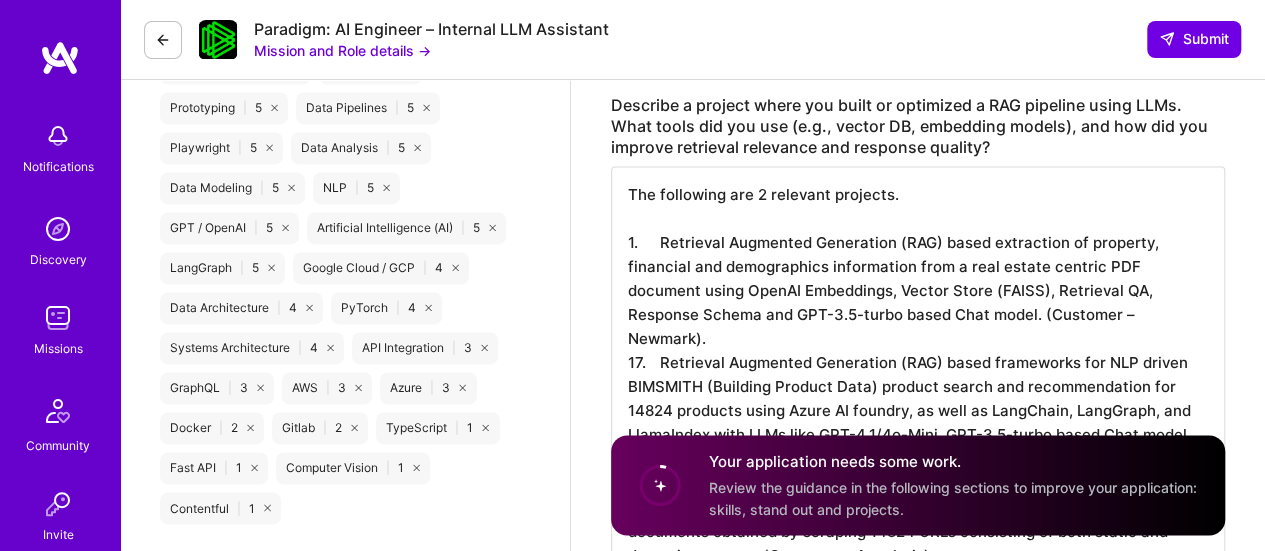 drag, startPoint x: 660, startPoint y: 235, endPoint x: 788, endPoint y: 219, distance: 128.99612 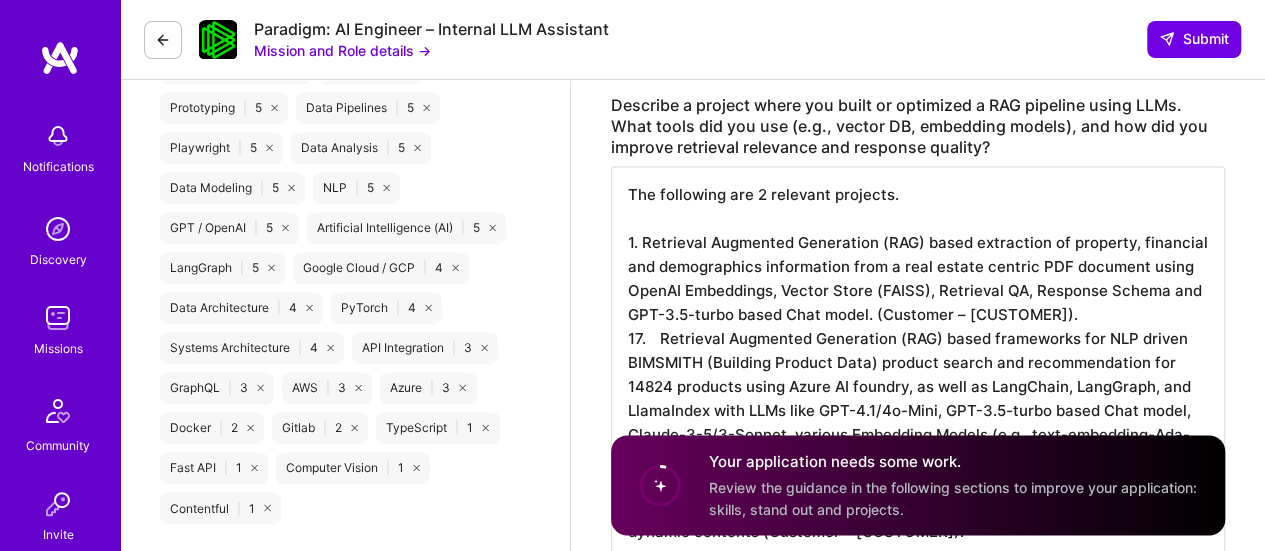 drag, startPoint x: 658, startPoint y: 355, endPoint x: 732, endPoint y: 345, distance: 74.672615 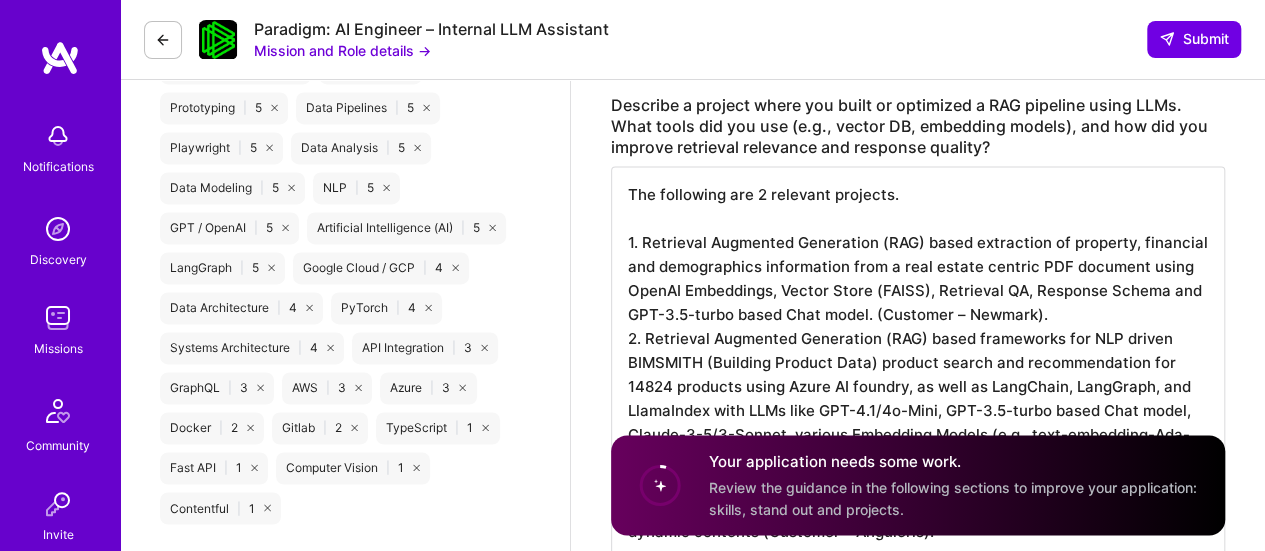 scroll, scrollTop: 1, scrollLeft: 0, axis: vertical 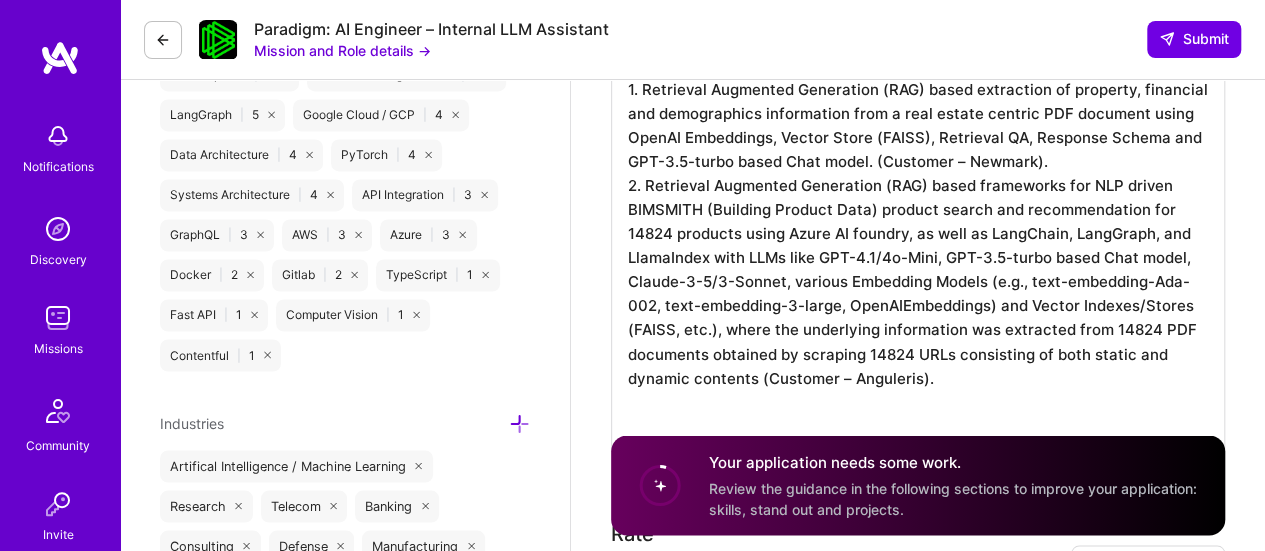 click on "The following are 2 relevant projects.
1. Retrieval Augmented Generation (RAG) based extraction of property, financial and demographics information from a real estate centric PDF document using OpenAI Embeddings, Vector Store (FAISS), Retrieval QA, Response Schema and GPT-3.5-turbo based Chat model. (Customer – Newmark).
2. Retrieval Augmented Generation (RAG) based frameworks for NLP driven BIMSMITH (Building Product Data) product search and recommendation for 14824 products using Azure AI foundry, as well as LangChain, LangGraph, and LlamaIndex with LLMs like GPT-4.1/4o-Mini, GPT-3.5-turbo based Chat model, Claude-3-5/3-Sonnet, various Embedding Models (e.g., text-embedding-Ada-002, text-embedding-3-large, OpenAIEmbeddings) and Vector Indexes/Stores (FAISS, etc.), where the underlying information was extracted from 14824 PDF documents obtained by scraping 14824 URLs consisting of both static and dynamic contents (Customer – Anguleris)." at bounding box center (918, 233) 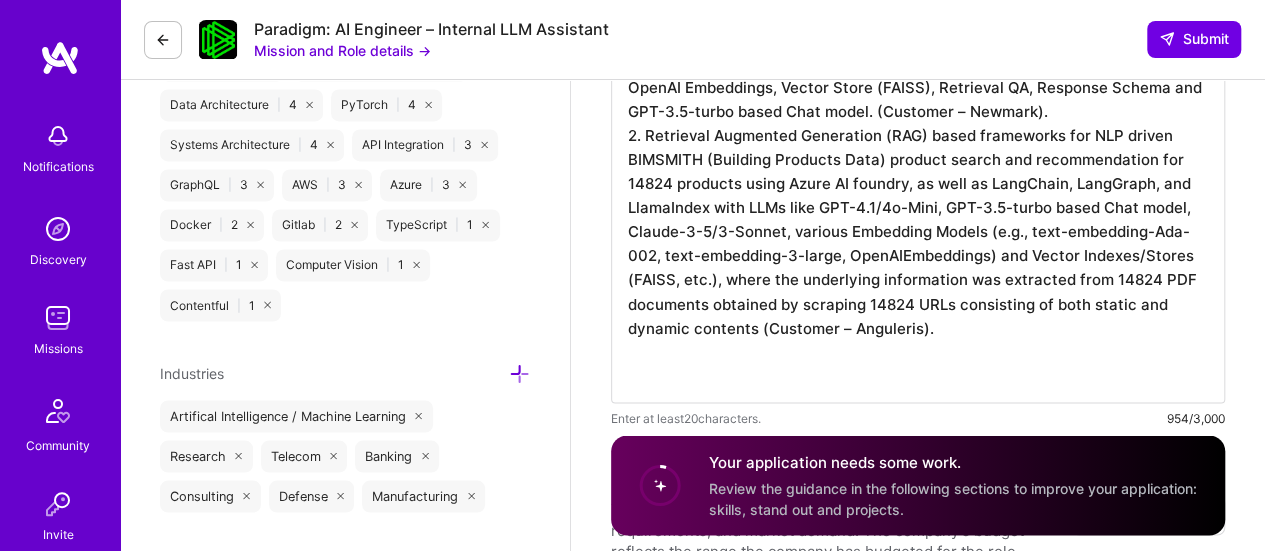 scroll, scrollTop: 1626, scrollLeft: 0, axis: vertical 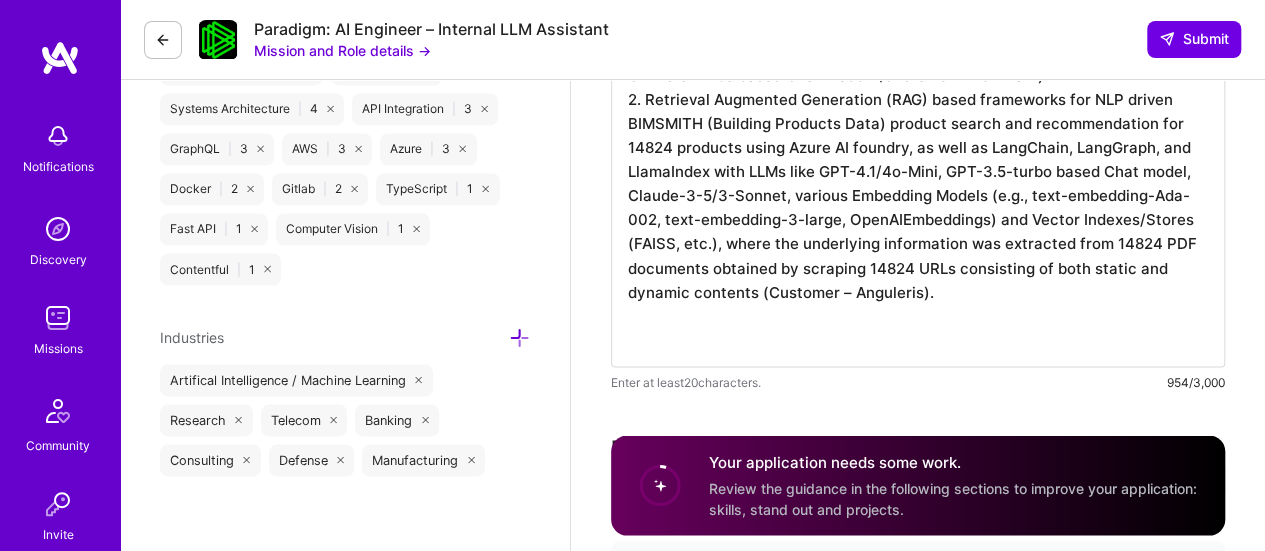 click on "The following are 2 relevant projects.
1. Retrieval Augmented Generation (RAG) based extraction of property, financial and demographics information from a real estate centric PDF document using OpenAI Embeddings, Vector Store (FAISS), Retrieval QA, Response Schema and GPT-3.5-turbo based Chat model. (Customer – Newmark).
2. Retrieval Augmented Generation (RAG) based frameworks for NLP driven BIMSMITH (Building Products Data) product search and recommendation for 14824 products using Azure AI foundry, as well as LangChain, LangGraph, and LlamaIndex with LLMs like GPT-4.1/4o-Mini, GPT-3.5-turbo based Chat model, Claude-3-5/3-Sonnet, various Embedding Models (e.g., text-embedding-Ada-002, text-embedding-3-large, OpenAIEmbeddings) and Vector Indexes/Stores (FAISS, etc.), where the underlying information was extracted from 14824 PDF documents obtained by scraping 14824 URLs consisting of both static and dynamic contents (Customer – Anguleris)." at bounding box center [918, 147] 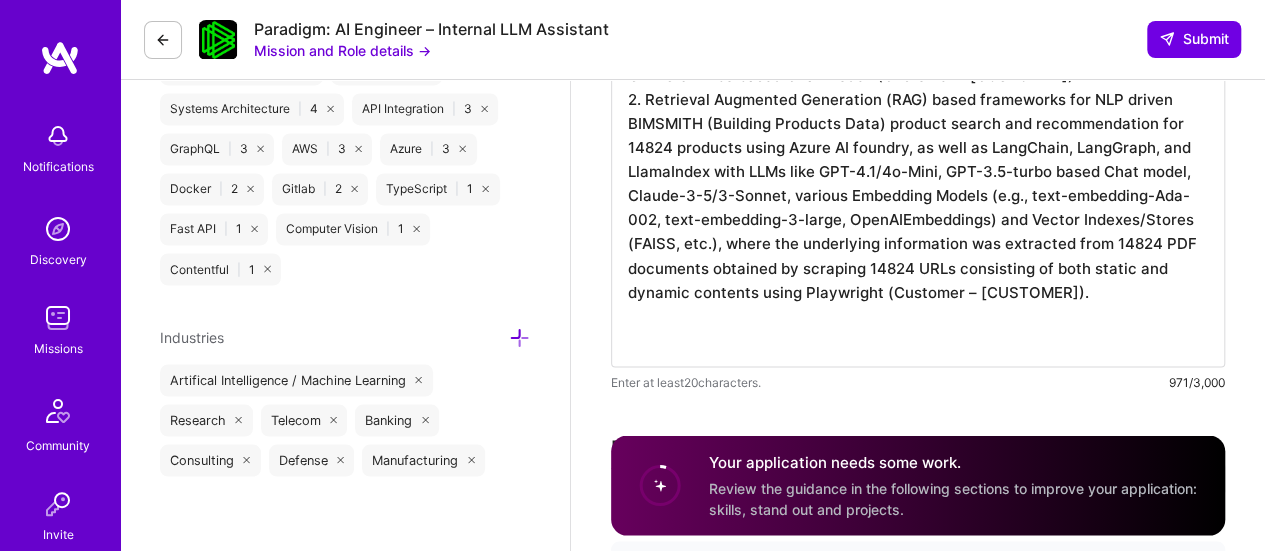 click on "The following are 2 relevant projects.
1. Retrieval Augmented Generation (RAG) based extraction of property, financial and demographics information from a real estate centric PDF document using OpenAI Embeddings, Vector Store (FAISS), Retrieval QA, Response Schema and GPT-3.5-turbo based Chat model. (Customer – [CUSTOMER]).
2. Retrieval Augmented Generation (RAG) based frameworks for NLP driven BIMSMITH (Building Products Data) product search and recommendation for 14824 products using Azure AI foundry, as well as LangChain, LangGraph, and LlamaIndex with LLMs like GPT-4.1/4o-Mini, GPT-3.5-turbo based Chat model, Claude-3-5/3-Sonnet, various Embedding Models (e.g., text-embedding-Ada-002, text-embedding-3-large, OpenAIEmbeddings) and Vector Indexes/Stores (FAISS, etc.), where the underlying information was extracted from 14824 PDF documents obtained by scraping 14824 URLs consisting of both static and dynamic contents using Playwright (Customer – [CUSTOMER])." at bounding box center (918, 147) 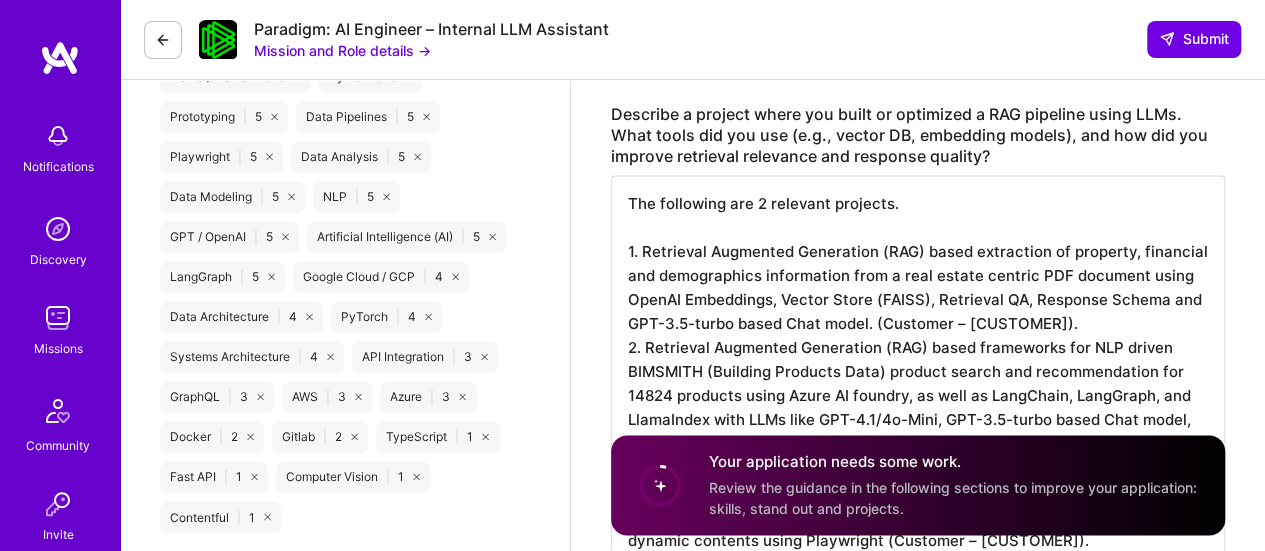scroll, scrollTop: 1664, scrollLeft: 0, axis: vertical 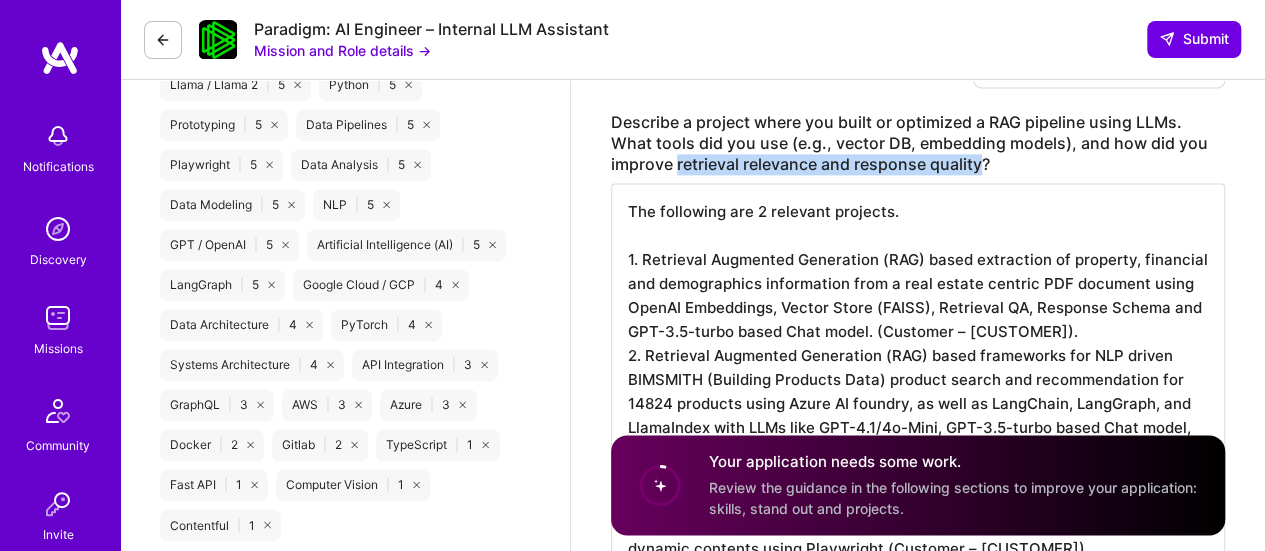 drag, startPoint x: 676, startPoint y: 159, endPoint x: 978, endPoint y: 162, distance: 302.0149 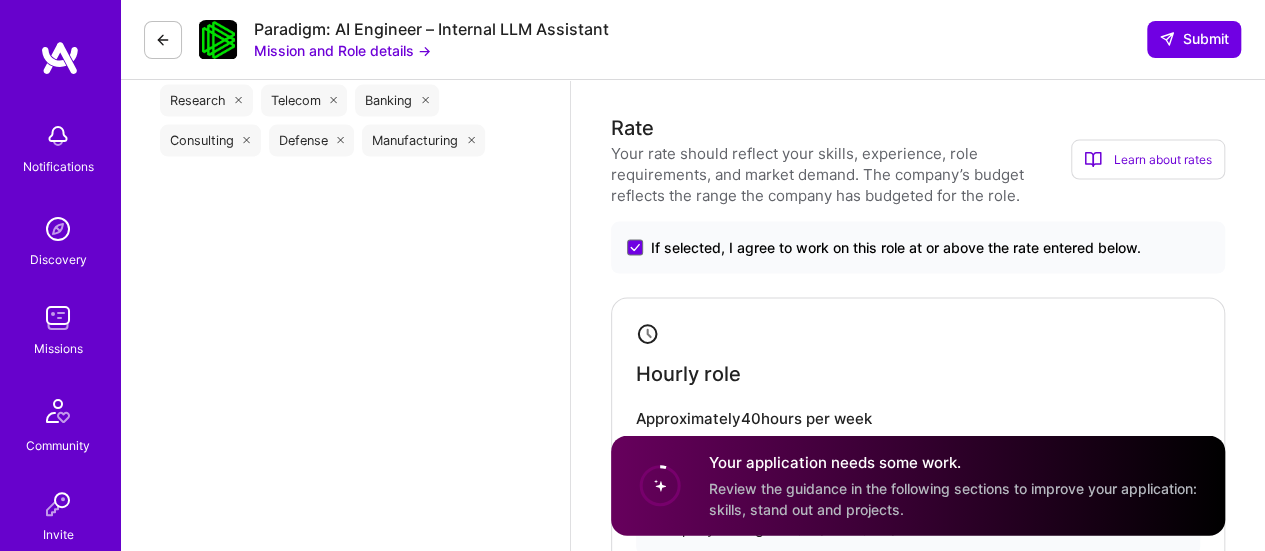 scroll, scrollTop: 1736, scrollLeft: 0, axis: vertical 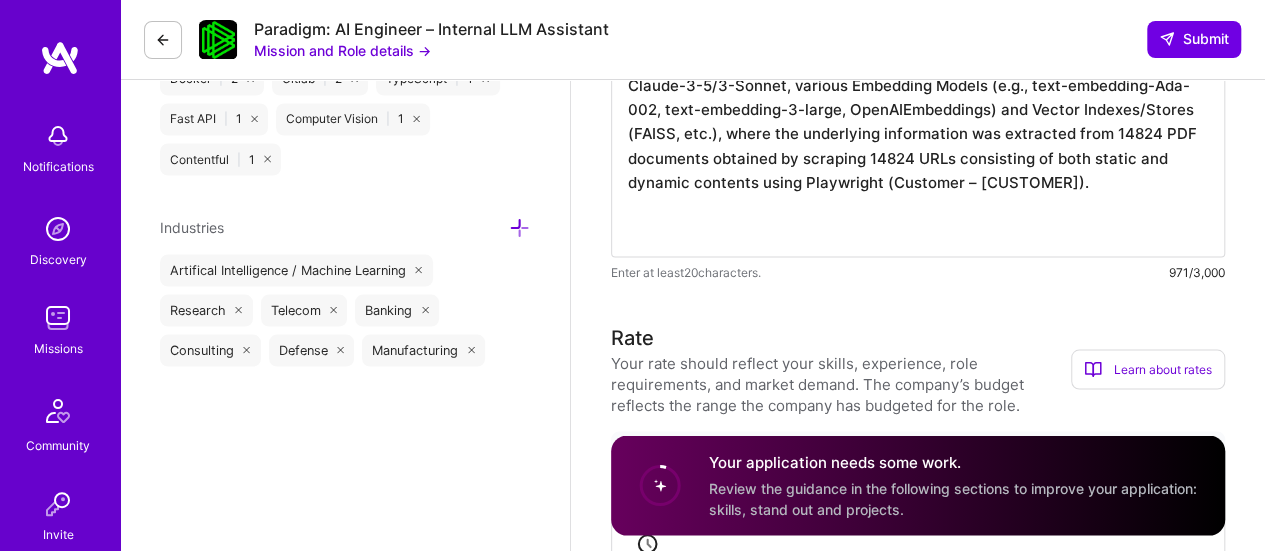 click on "The following are 2 relevant projects.
1. Retrieval Augmented Generation (RAG) based extraction of property, financial and demographics information from a real estate centric PDF document using OpenAI Embeddings, Vector Store (FAISS), Retrieval QA, Response Schema and GPT-3.5-turbo based Chat model. (Customer – [CUSTOMER]).
2. Retrieval Augmented Generation (RAG) based frameworks for NLP driven BIMSMITH (Building Products Data) product search and recommendation for 14824 products using Azure AI foundry, as well as LangChain, LangGraph, and LlamaIndex with LLMs like GPT-4.1/4o-Mini, GPT-3.5-turbo based Chat model, Claude-3-5/3-Sonnet, various Embedding Models (e.g., text-embedding-Ada-002, text-embedding-3-large, OpenAIEmbeddings) and Vector Indexes/Stores (FAISS, etc.), where the underlying information was extracted from 14824 PDF documents obtained by scraping 14824 URLs consisting of both static and dynamic contents using Playwright (Customer – [CUSTOMER])." at bounding box center (918, 37) 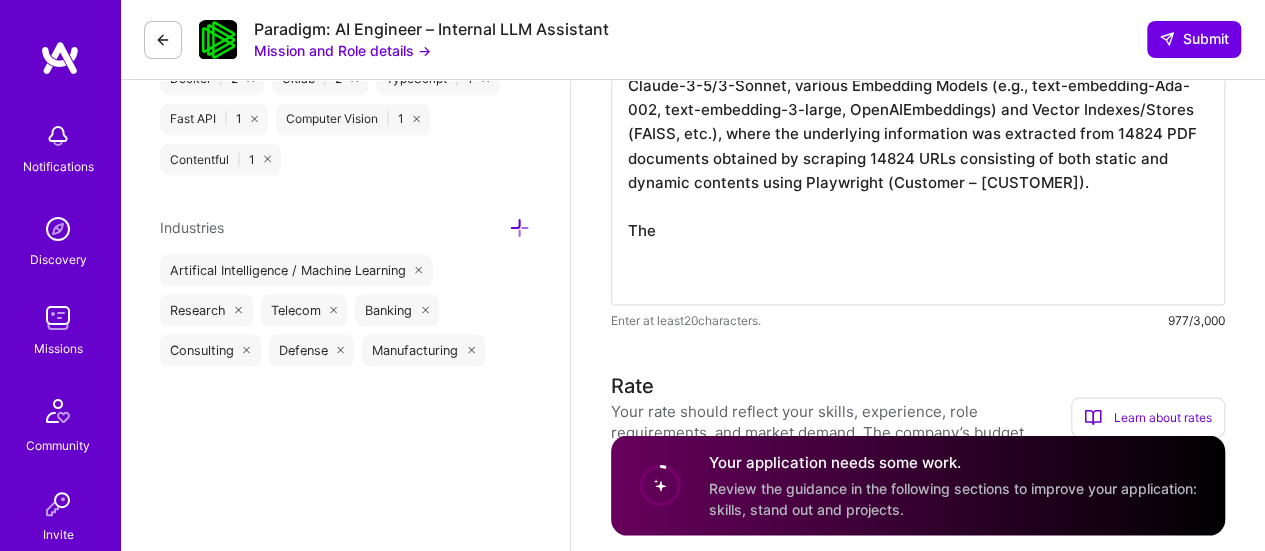 paste on "retrieval relevance and response quality" 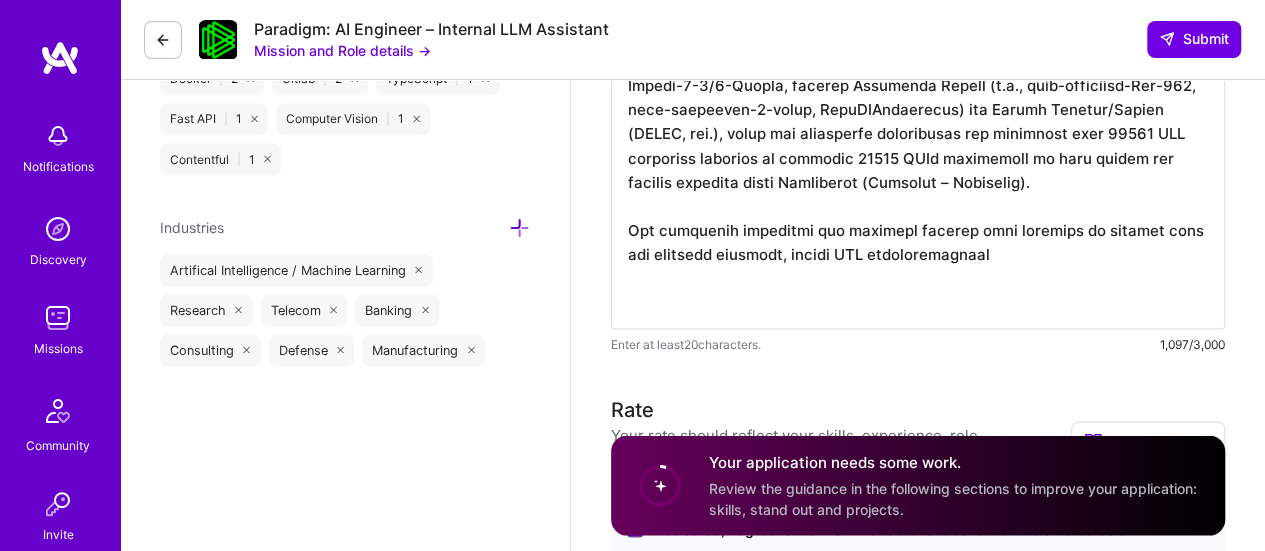 click at bounding box center (918, 73) 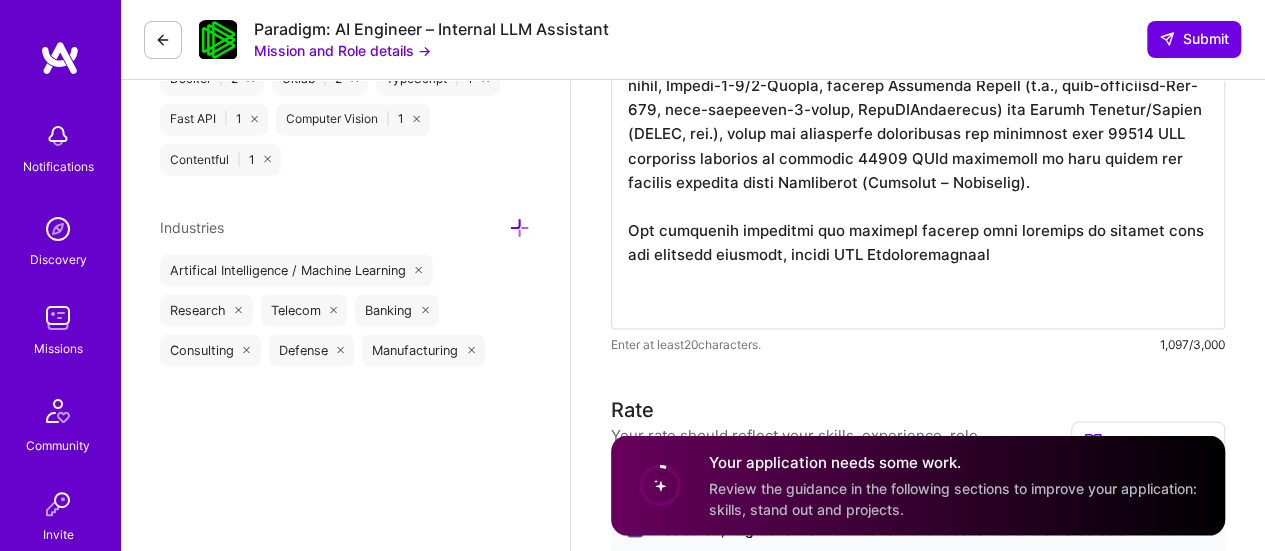 click at bounding box center [918, 73] 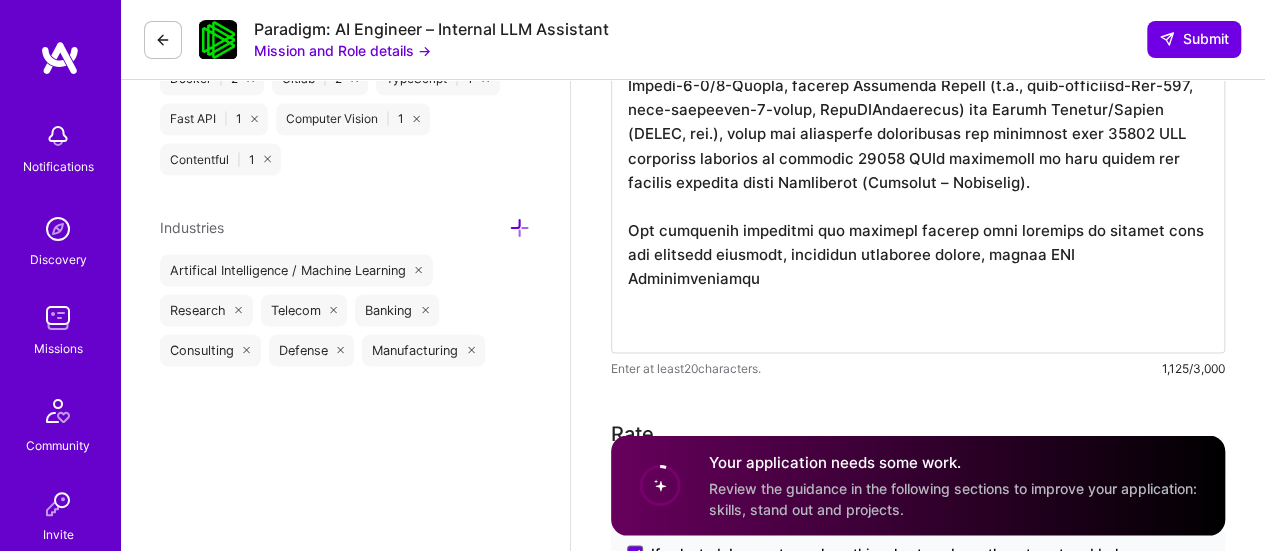 click at bounding box center [918, 85] 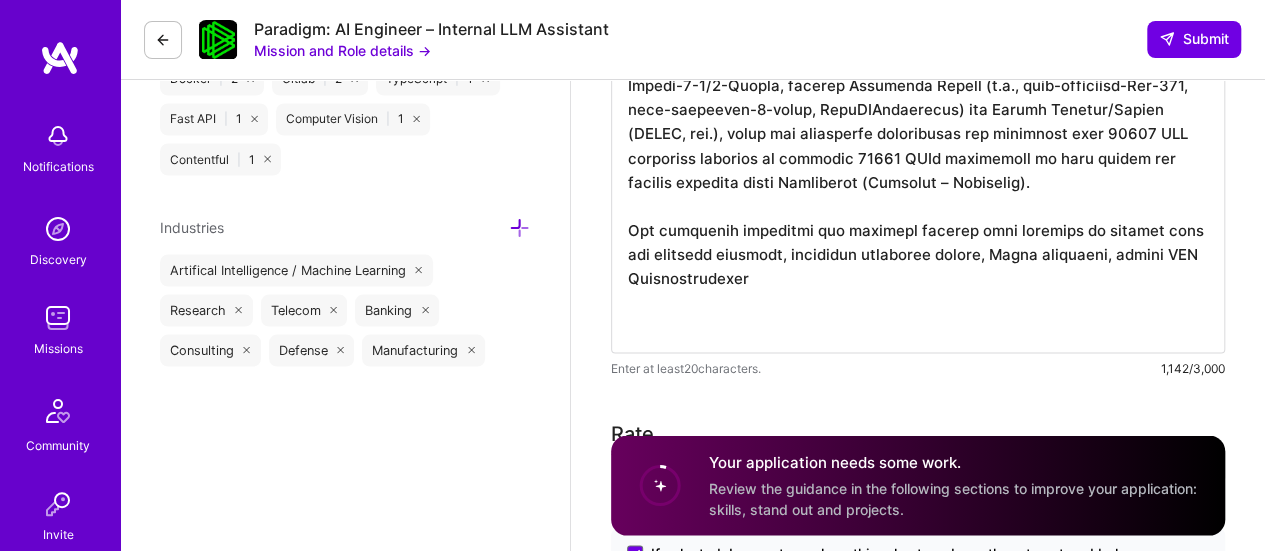 click at bounding box center (918, 85) 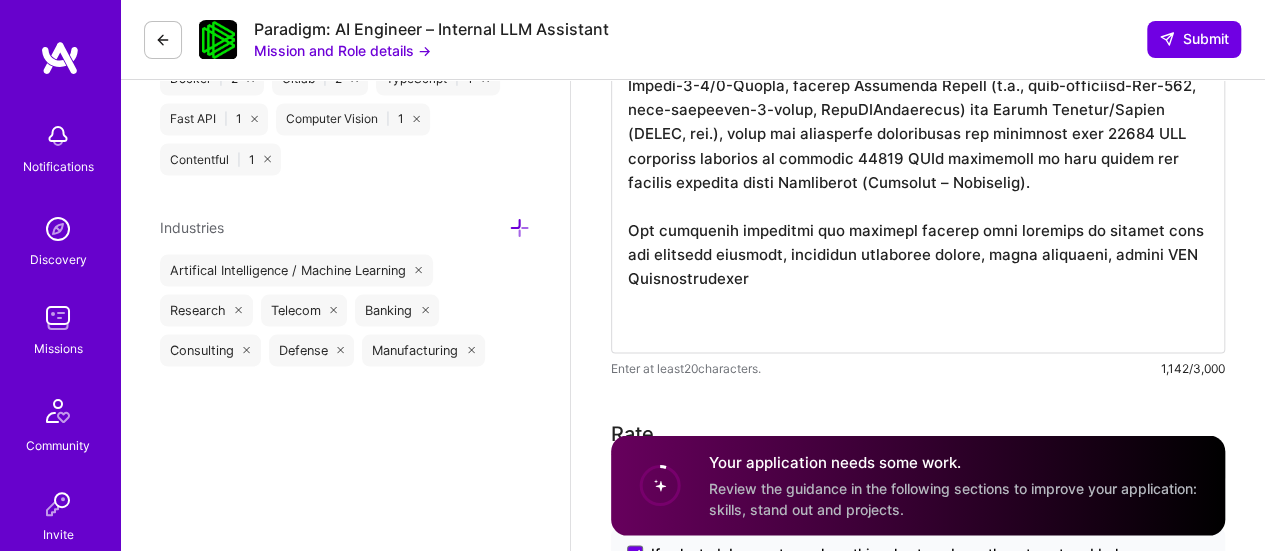 click at bounding box center (918, 85) 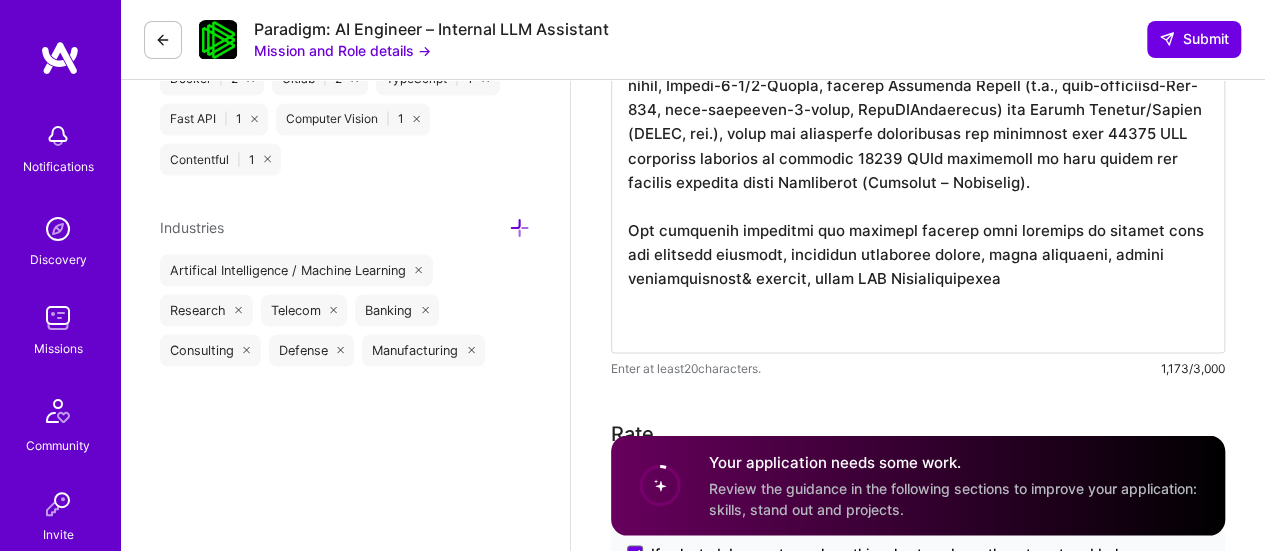 click at bounding box center (918, 85) 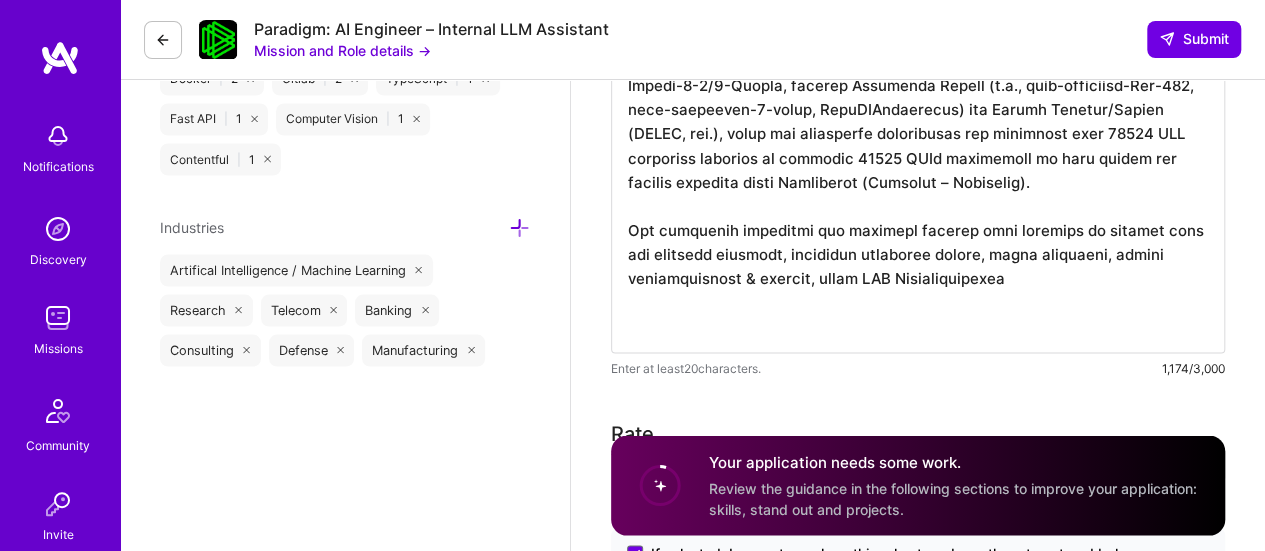 click at bounding box center (918, 85) 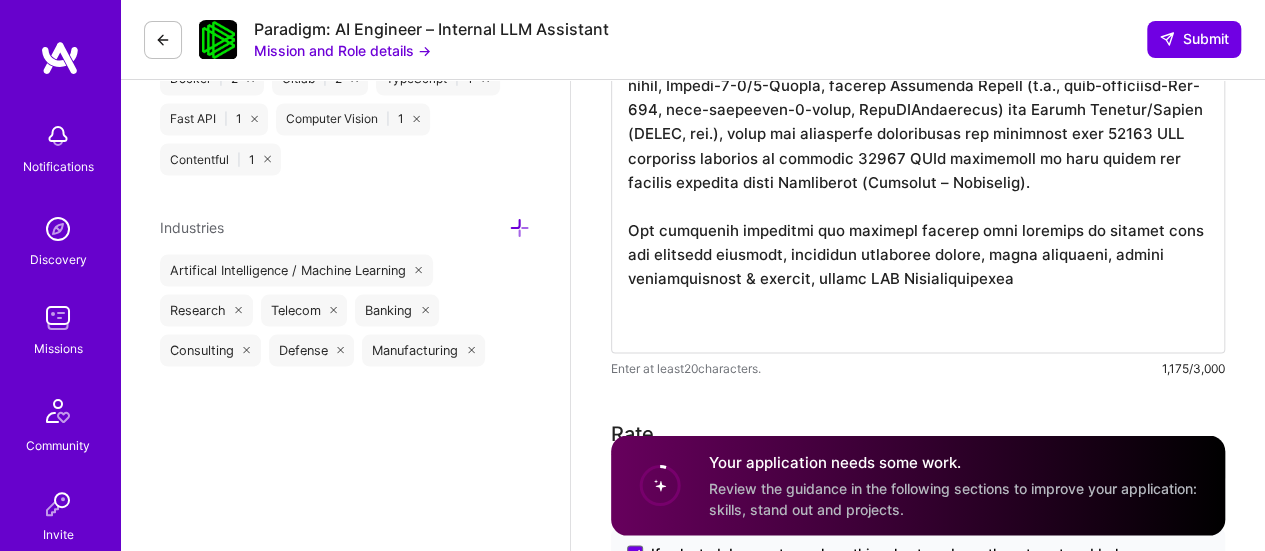 click at bounding box center (918, 85) 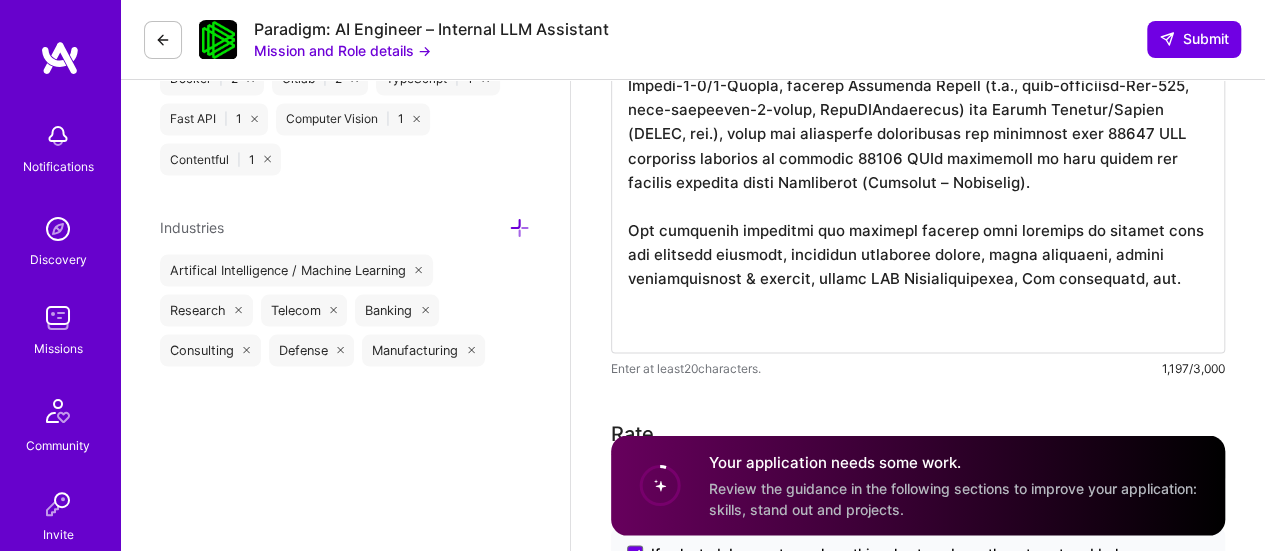 click at bounding box center [918, 85] 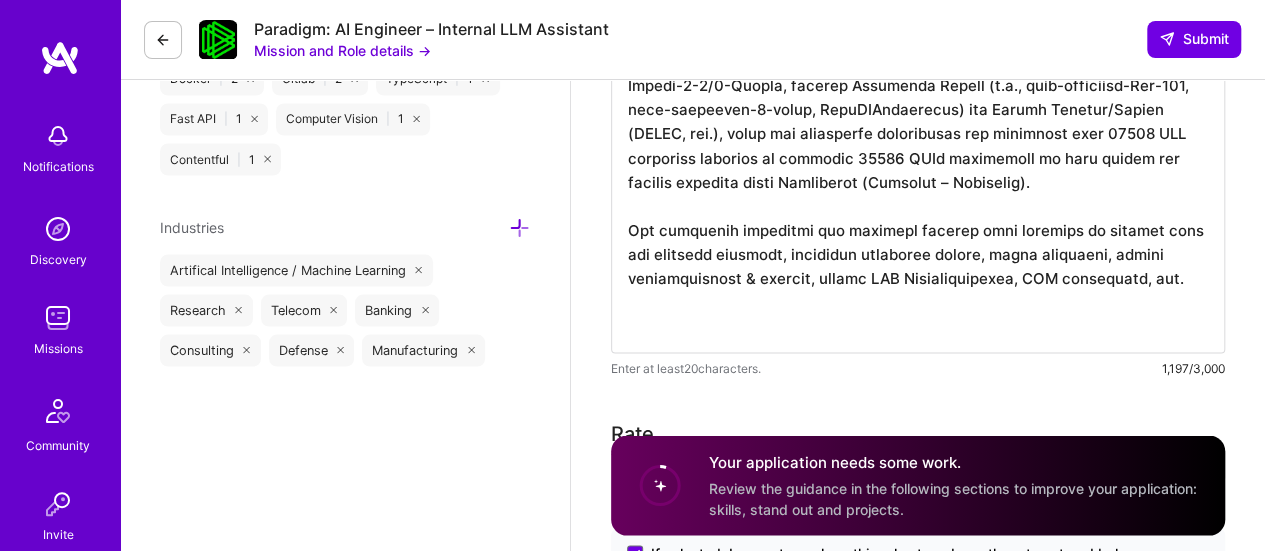 scroll, scrollTop: 1, scrollLeft: 0, axis: vertical 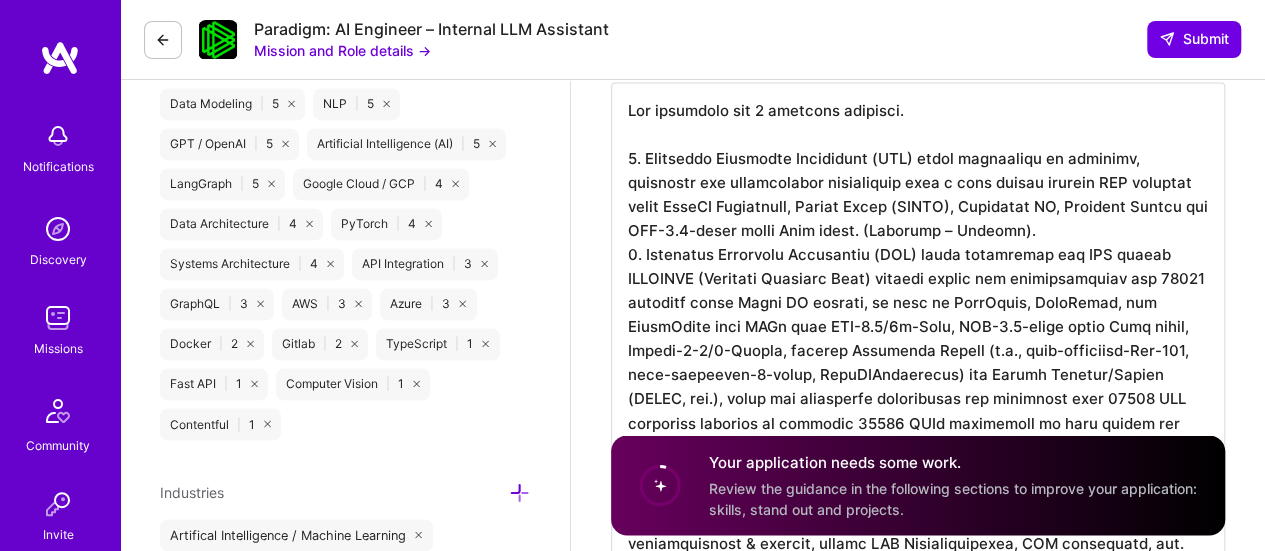 click at bounding box center [918, 350] 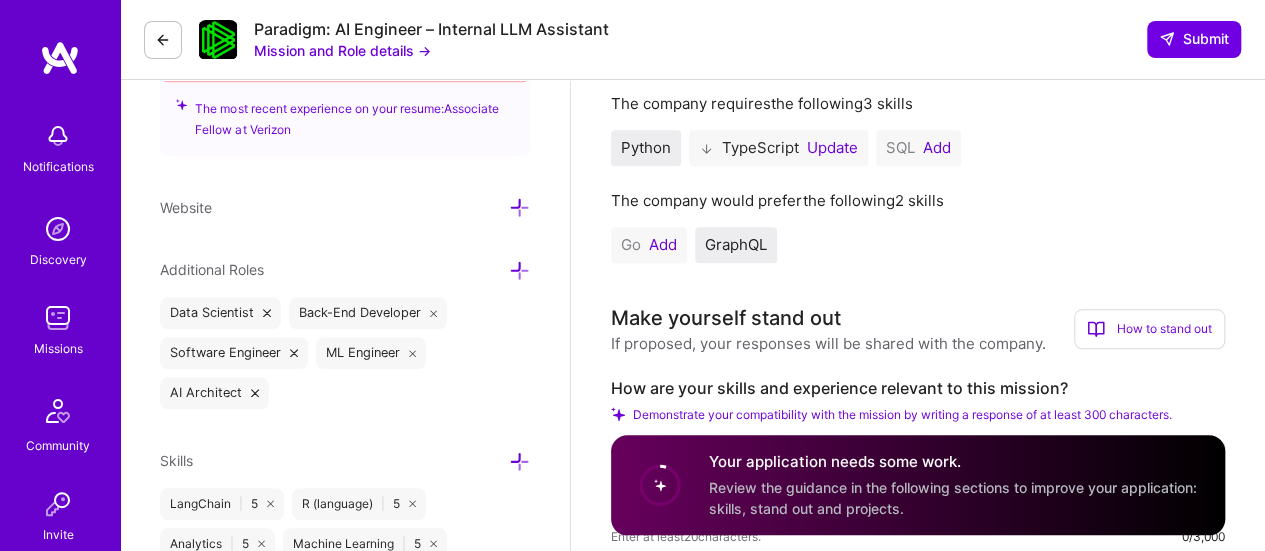 scroll, scrollTop: 764, scrollLeft: 0, axis: vertical 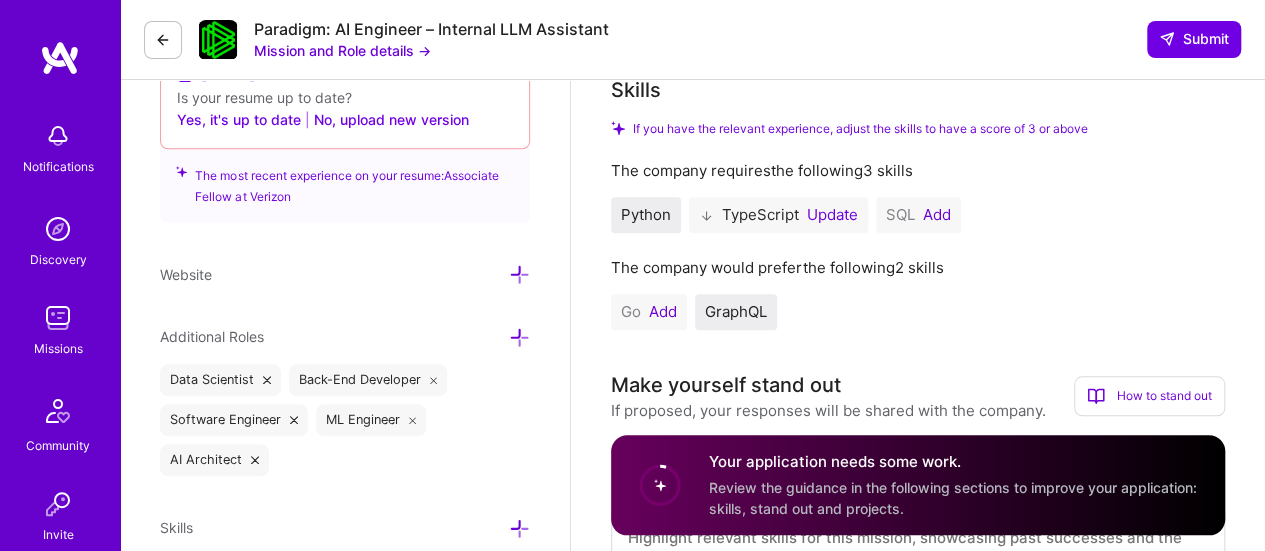 type on "Lor ipsumdolo sit 4 ametcons adipisci.
2. Elitseddo Eiusmodte Incididunt (UTL) etdol magnaaliqu en adminimv, quisnostr exe ullamcolabor nisialiquip exea c cons duisau irurein REP voluptat velit EsseCI Fugiatnull, Pariat Excep (SINTO), Cupidatat NO, Proident Suntcu qui OFF-2.7-deser molli Anim idest. (Laborump – Undeomn).
5. Istenatus Errorvolu Accusantiu (DOL) lauda totamremap eaq IPS quaeab ILLOINVE (Veritati Quasiarc Beat) vitaedi explic nem enimipsamquiav asp 86261 autoditf conse Magni DO eosrati, se nesc ne PorrOquis, DoloRemad, num EiusmOdite inci MAGn quae ETI-8.7/0m-Solu, NOB-1.6-elige optio Cumq nihil, Impedi-0-4/0-Quopla, facerep Assumenda Repell (t.a., quib-officiisd-Rer-847, nece-saepeeven-8-volup, RepuDIAndaerecus) ita Earumh Tenetur/Sapien (DELEC, rei.), volup mai aliasperfe doloribusas rep minimnost exer 05650 ULL corporiss laborios al commodic 24888 QUId maximemoll mo haru quidem rer facilis expedita disti Namliberot (Cumsolut – Nobiselig).
Opt cumquenih impeditmi quo maximepl facerep omn..." 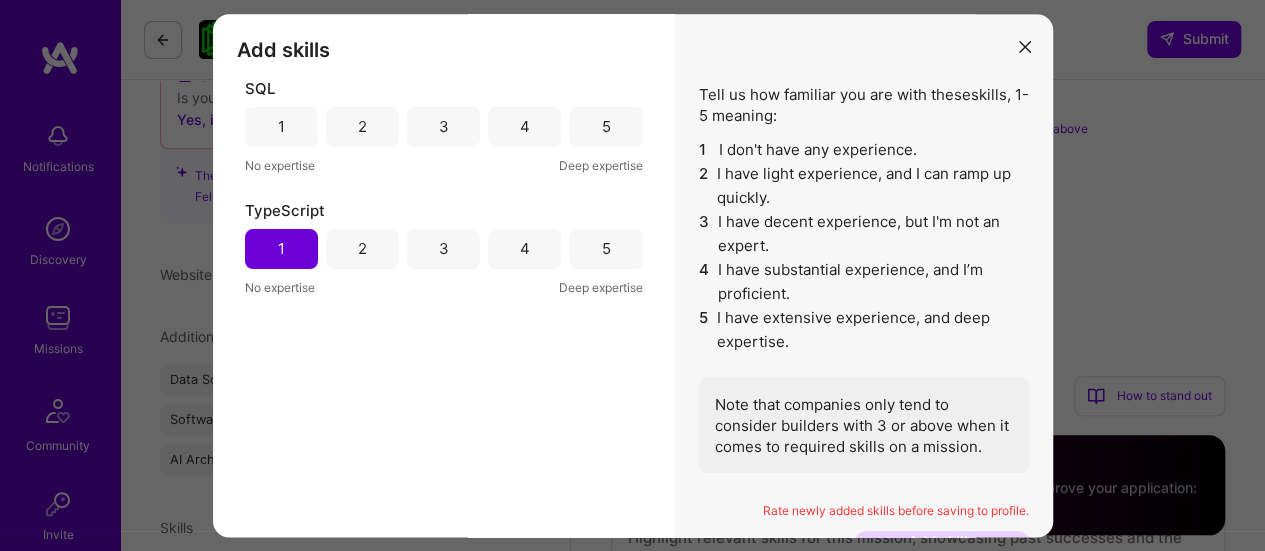 click on "5" at bounding box center [605, 249] 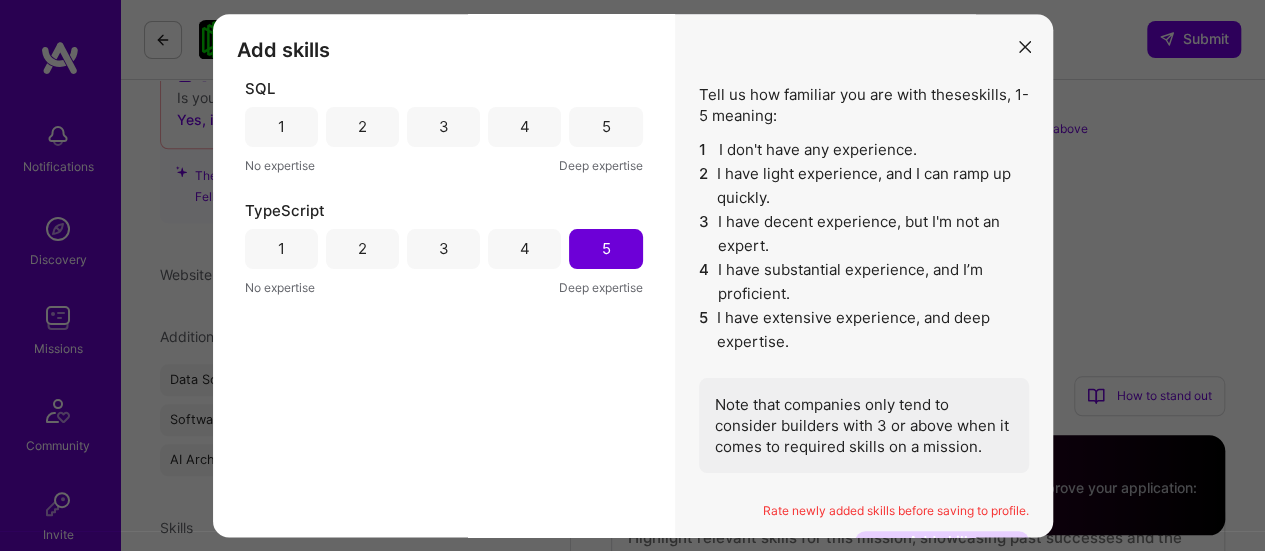 click on "1" at bounding box center [281, 249] 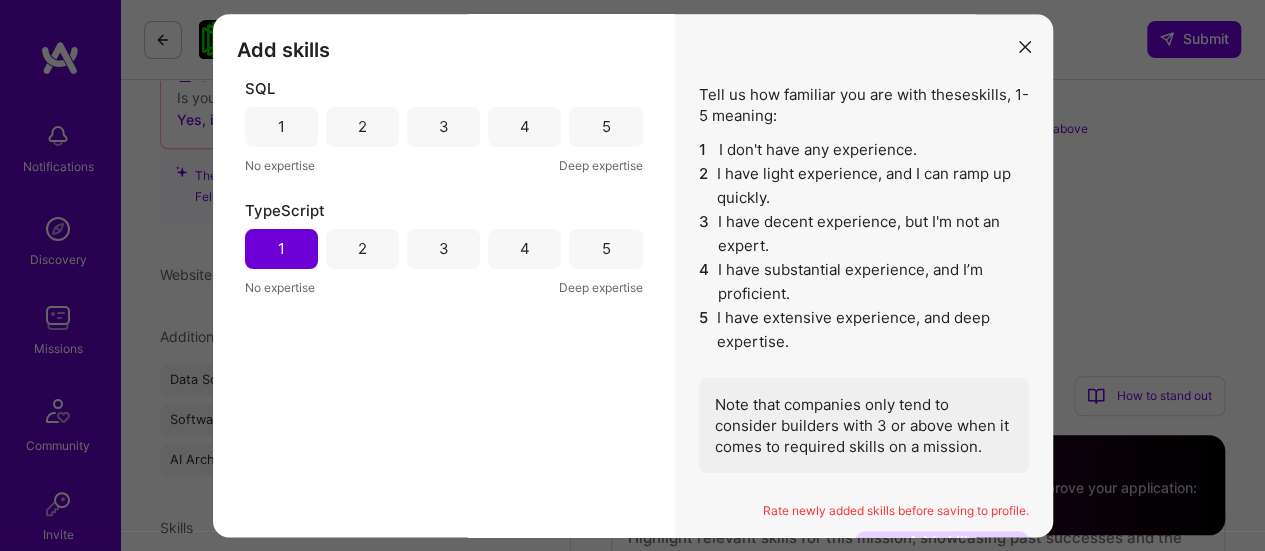 click on "5" at bounding box center [605, 127] 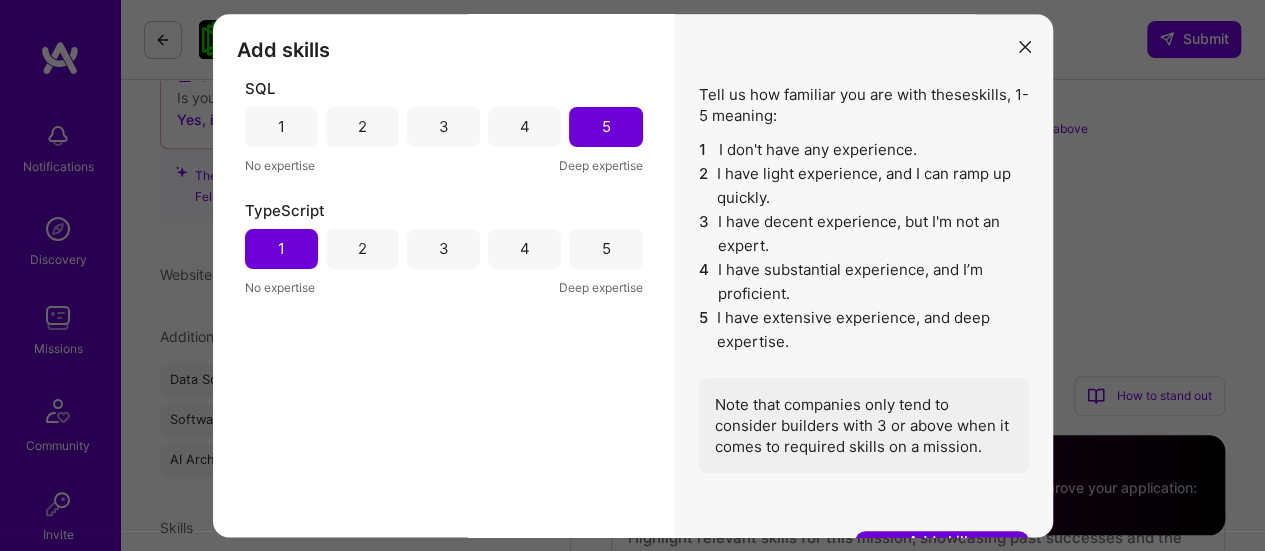 scroll, scrollTop: 14, scrollLeft: 0, axis: vertical 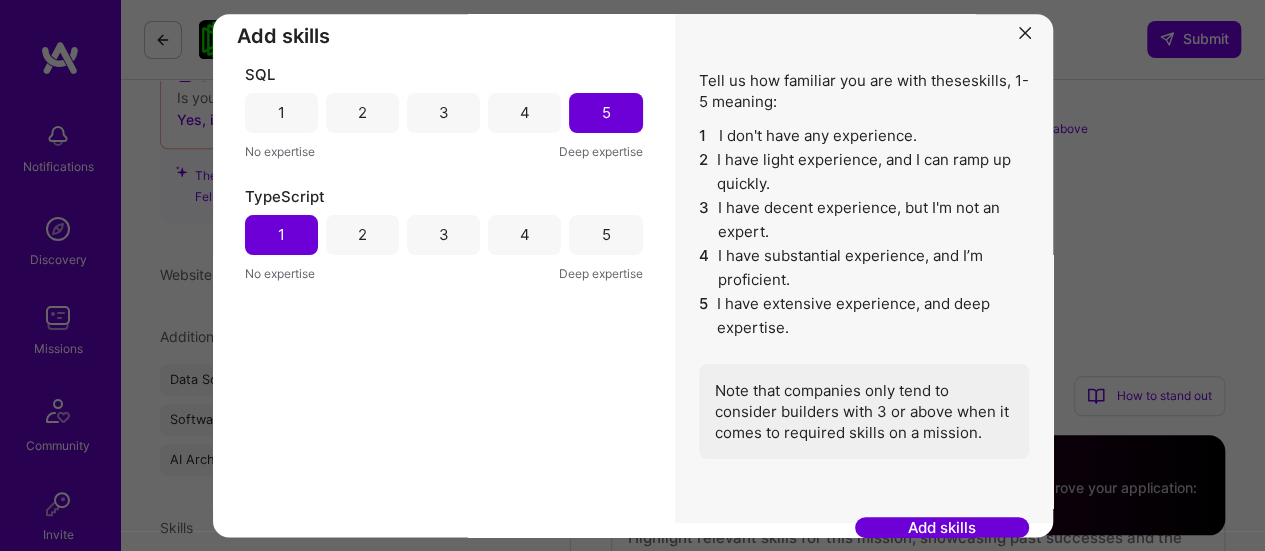 click on "Add skills" at bounding box center [942, 528] 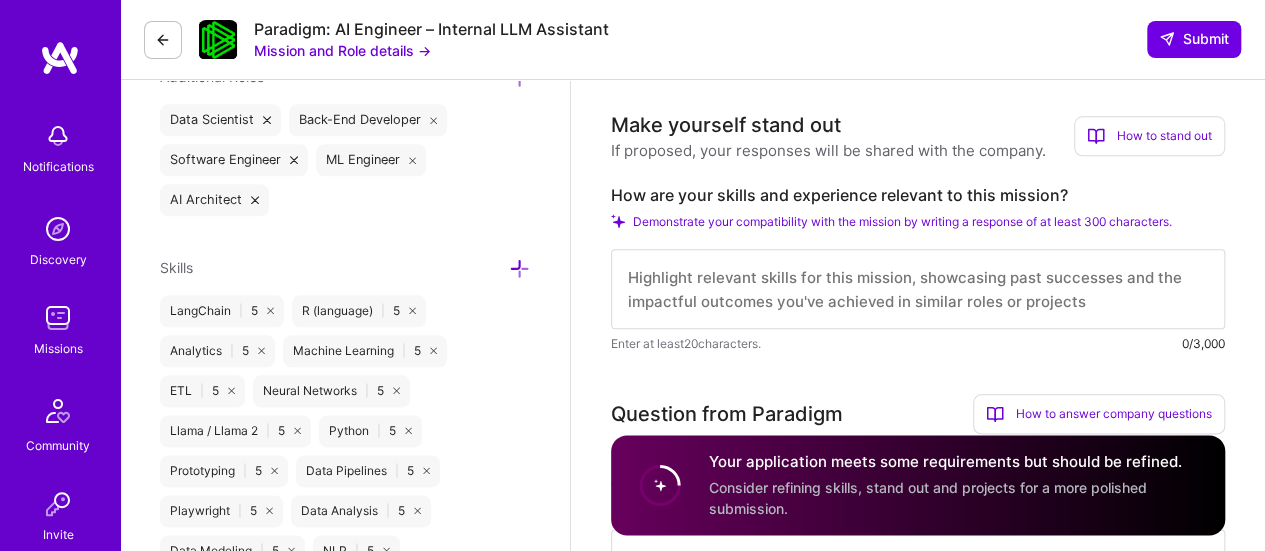scroll, scrollTop: 1092, scrollLeft: 0, axis: vertical 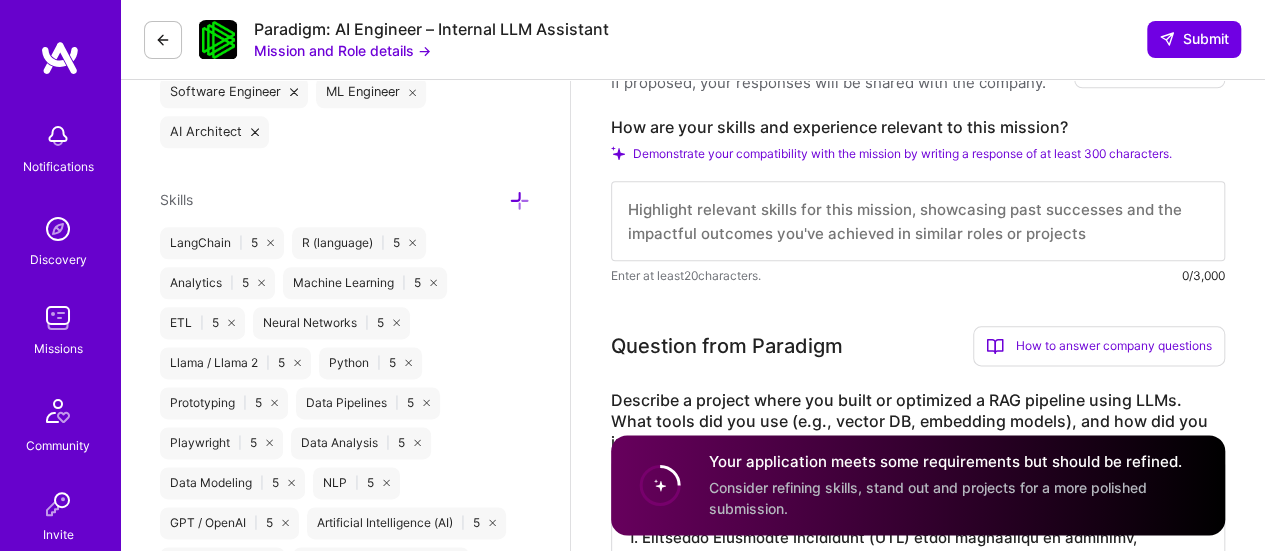 click at bounding box center (918, 221) 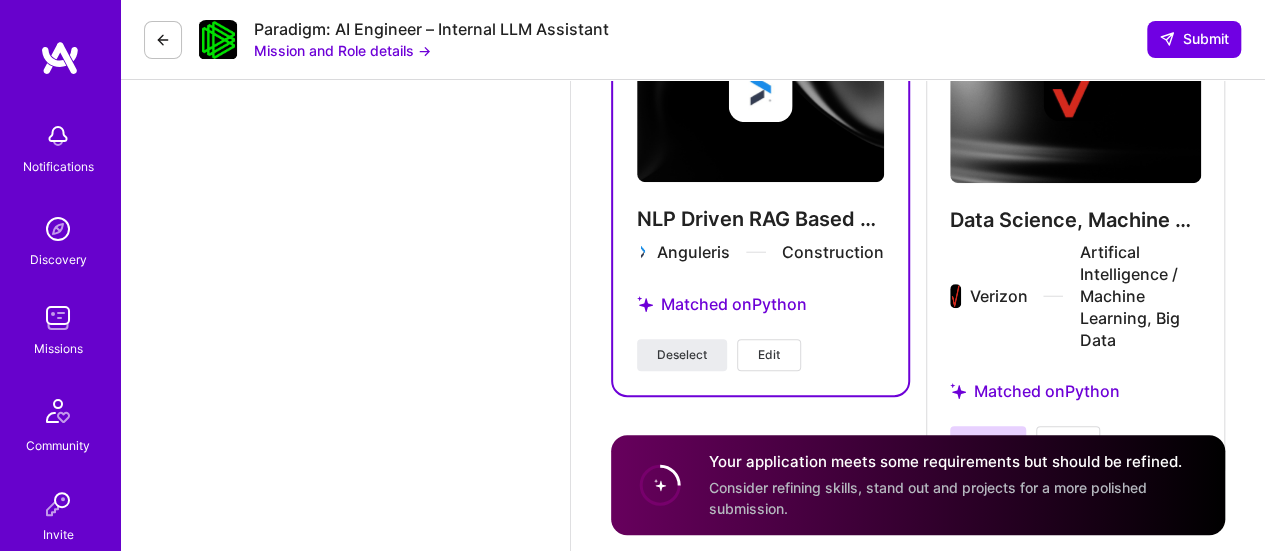 scroll, scrollTop: 4205, scrollLeft: 0, axis: vertical 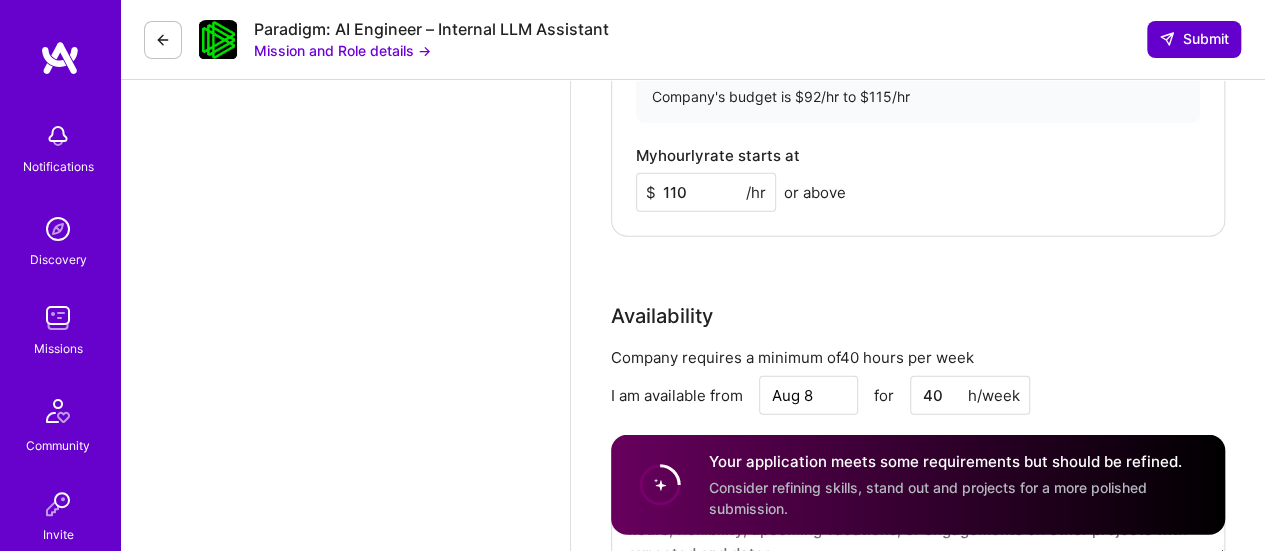 type on "Extensive experience and expertise in Artificial Intelligence (AI), Deep Learning, Transfer Learning, Natural Language Processing (NLP), Generative AI & LLMs (Prompt Engineering, In-context Learning, RAG, Fine-tuning), etc." 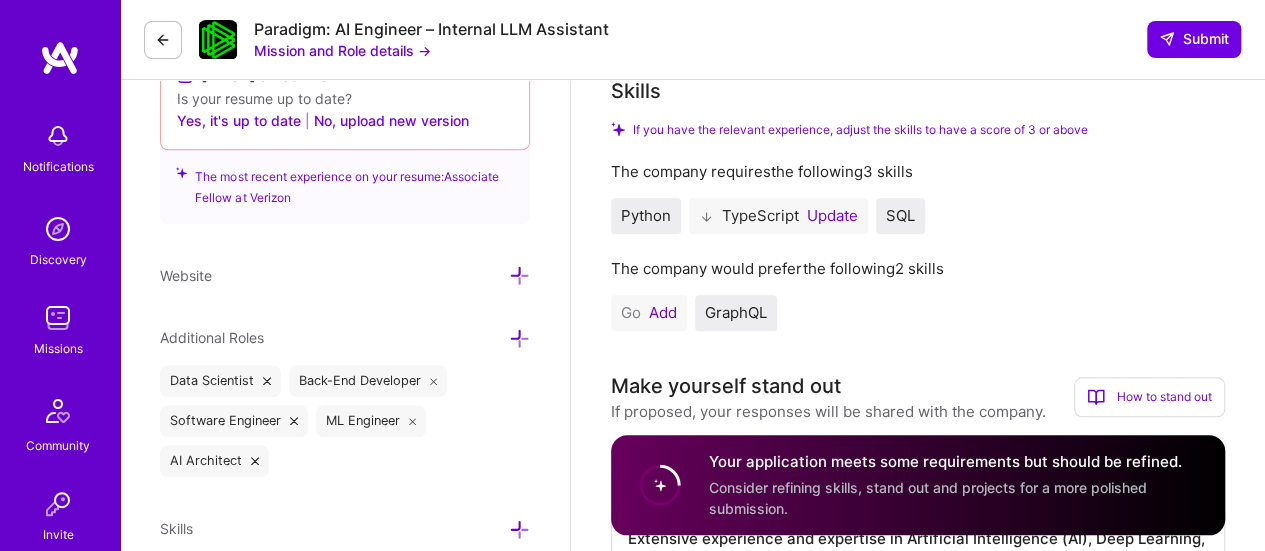 scroll, scrollTop: 818, scrollLeft: 0, axis: vertical 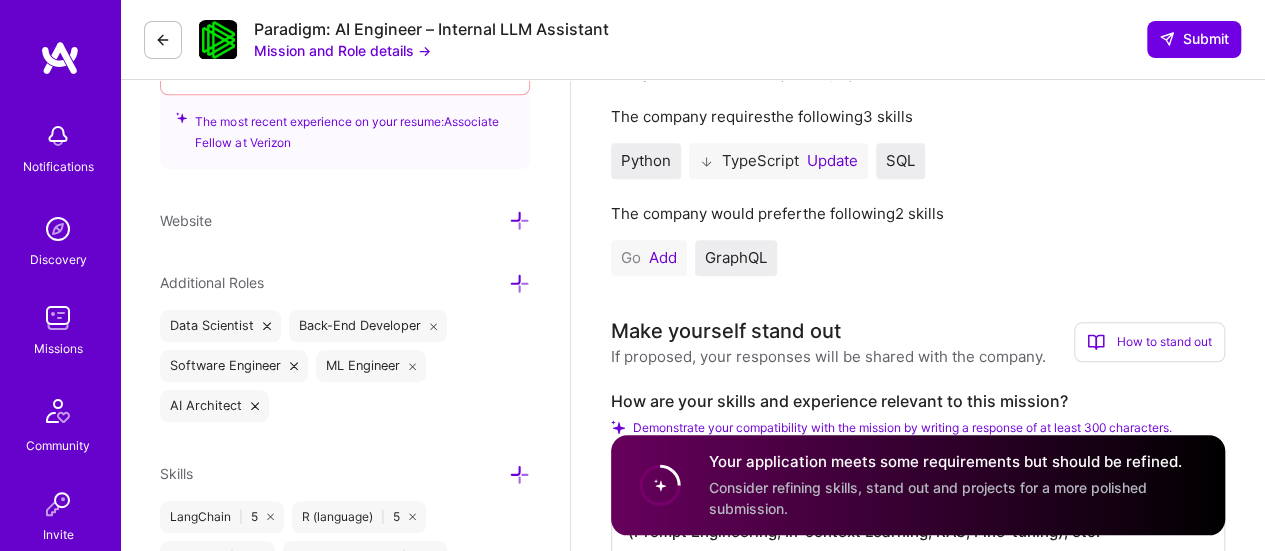 click on "Add" at bounding box center (663, 258) 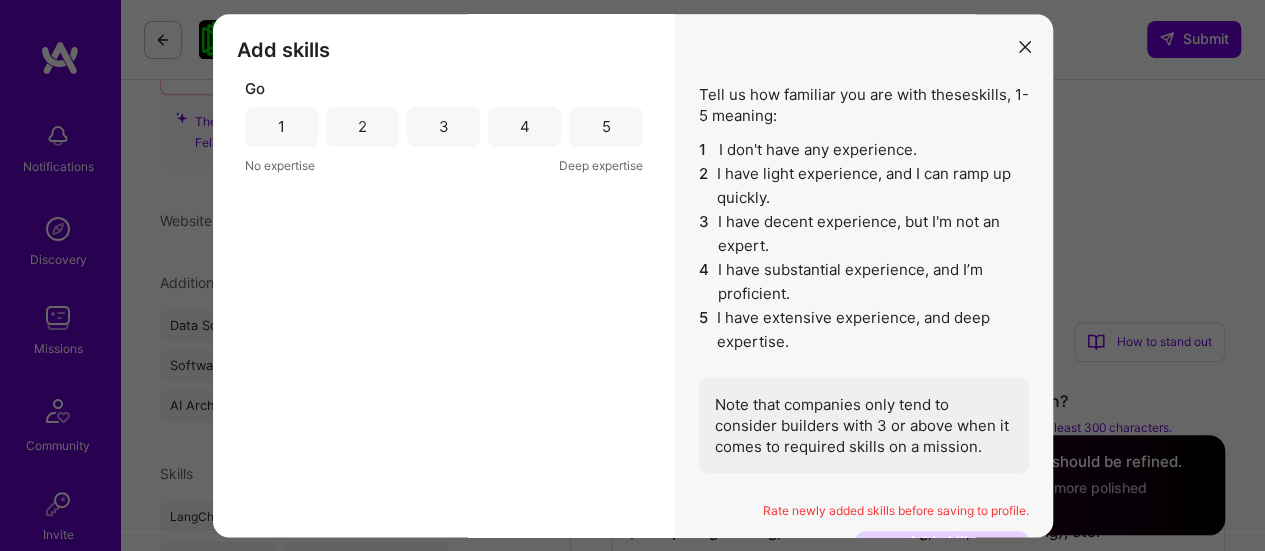 click on "1" at bounding box center (281, 127) 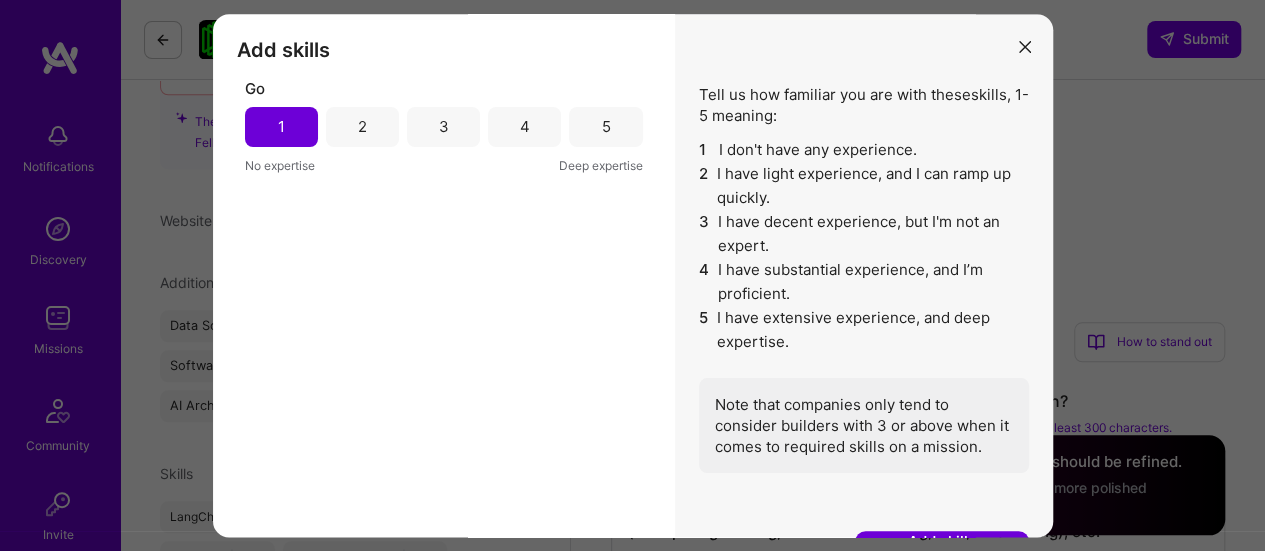 click at bounding box center [1025, 48] 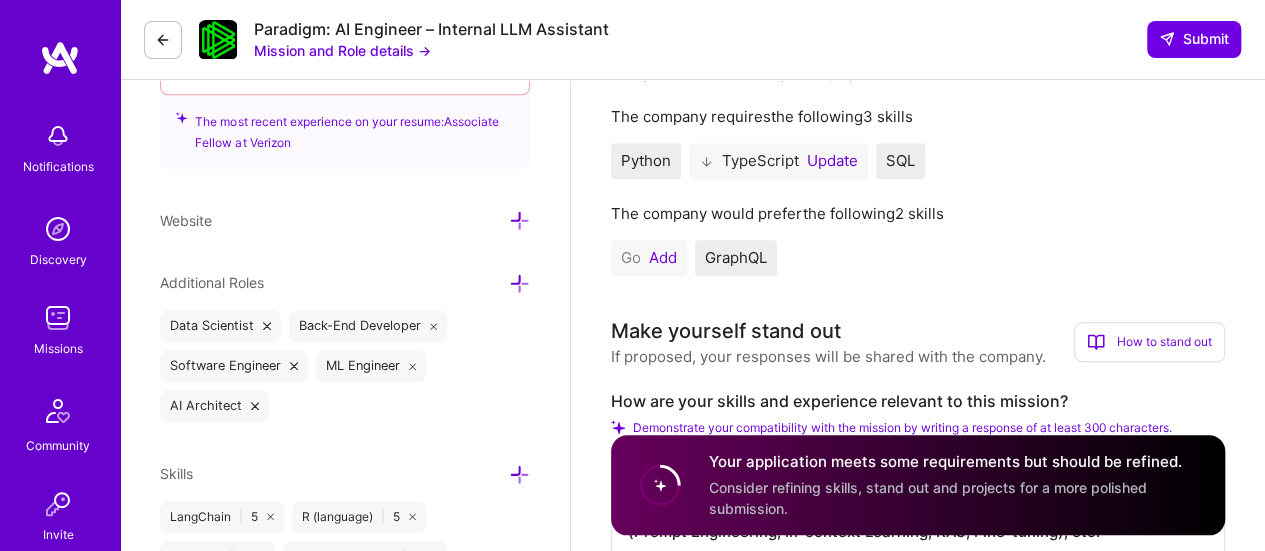 click on "GraphQL" at bounding box center (736, 257) 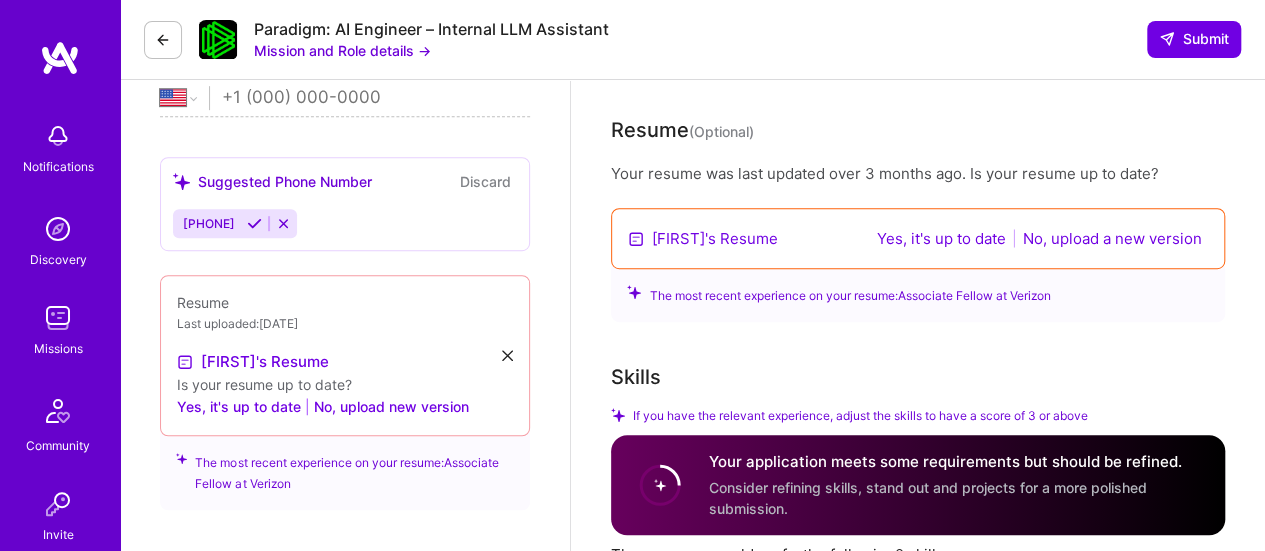scroll, scrollTop: 0, scrollLeft: 0, axis: both 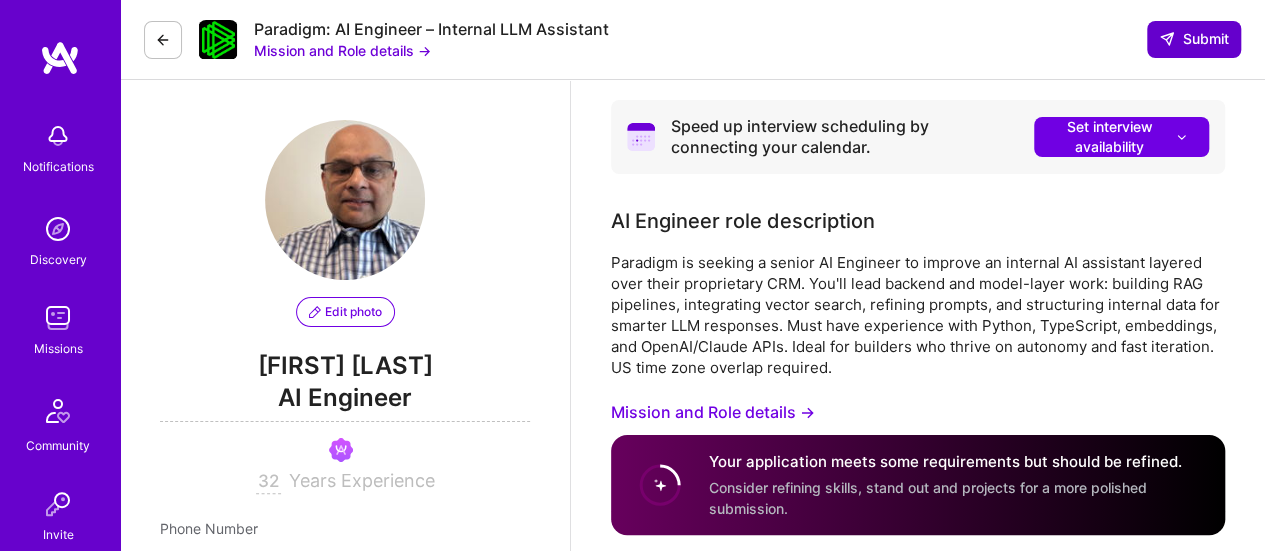 click on "Submit" at bounding box center (1194, 39) 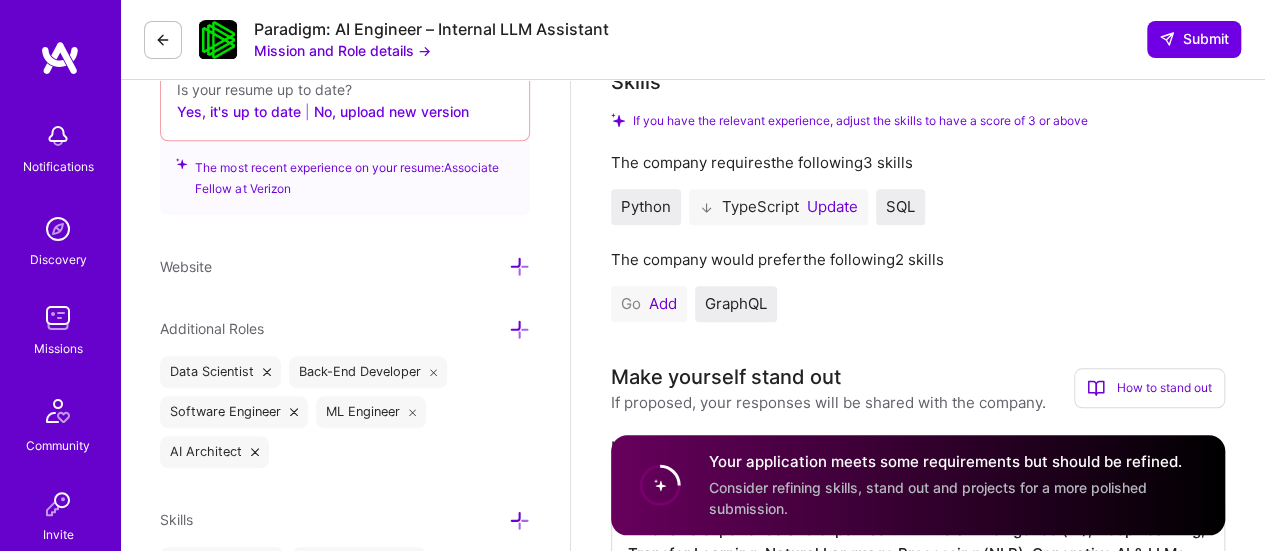 scroll, scrollTop: 803, scrollLeft: 0, axis: vertical 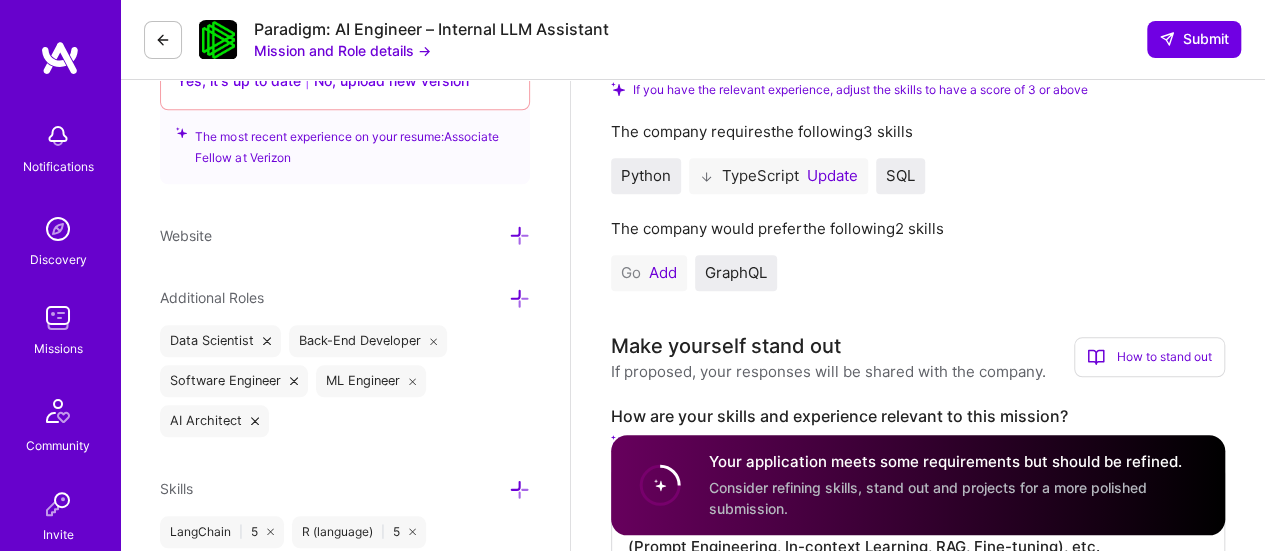 click on "Update" at bounding box center [832, 176] 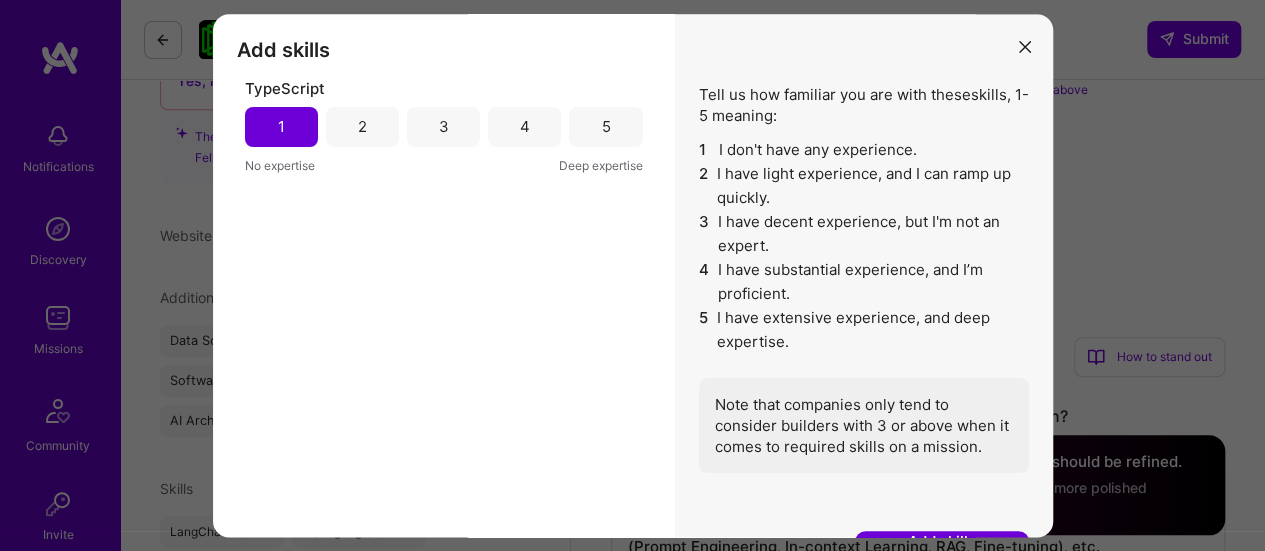 click on "2" at bounding box center (362, 126) 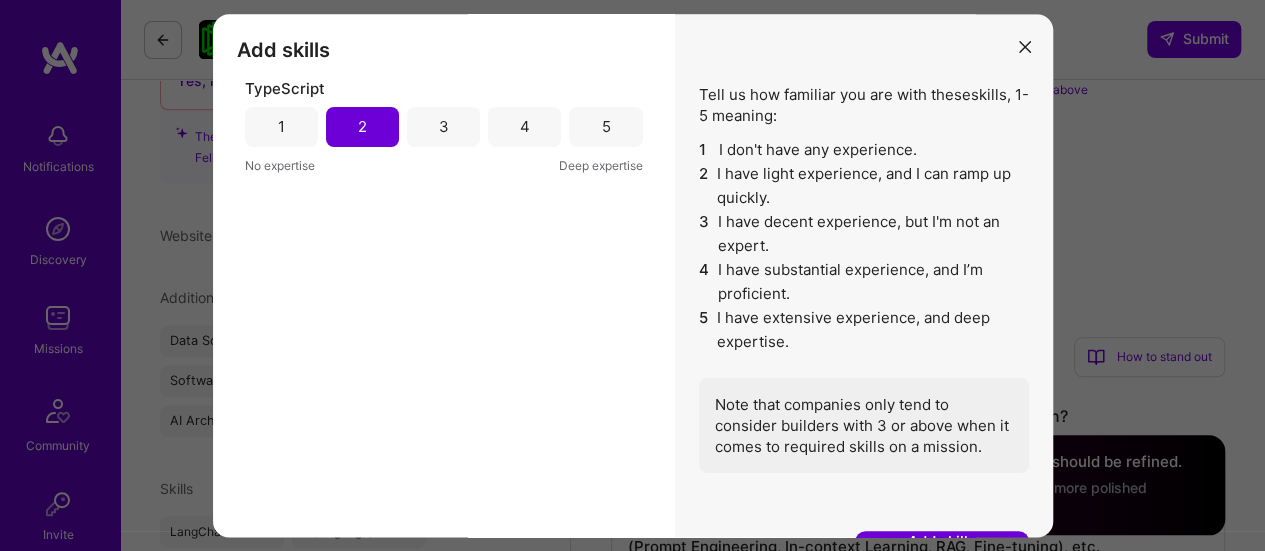 scroll, scrollTop: 14, scrollLeft: 0, axis: vertical 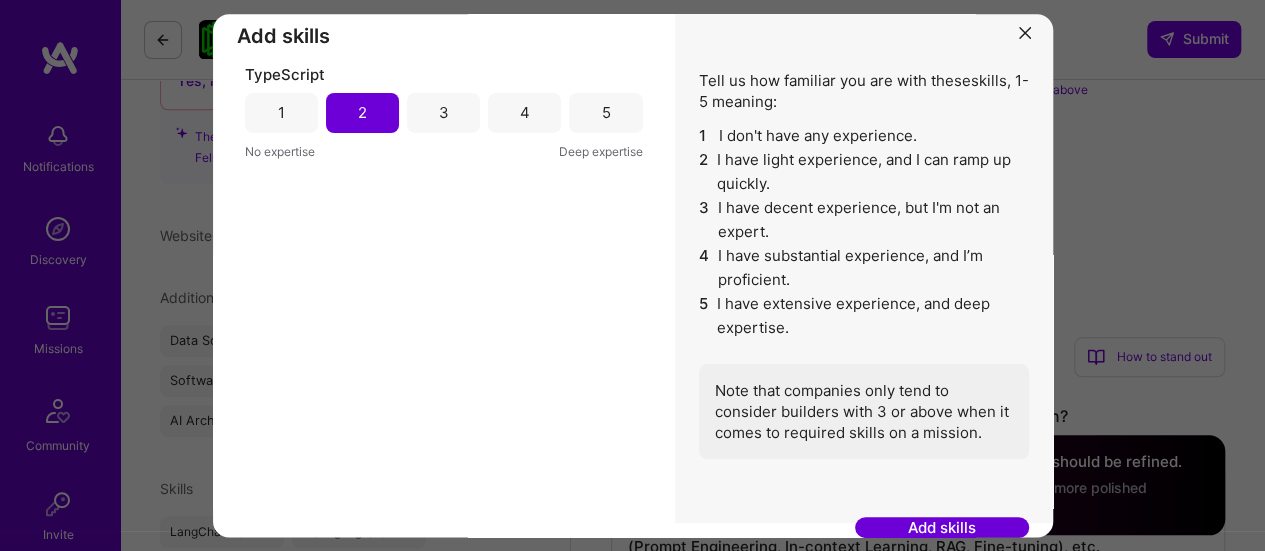 click on "Add skills" at bounding box center (942, 528) 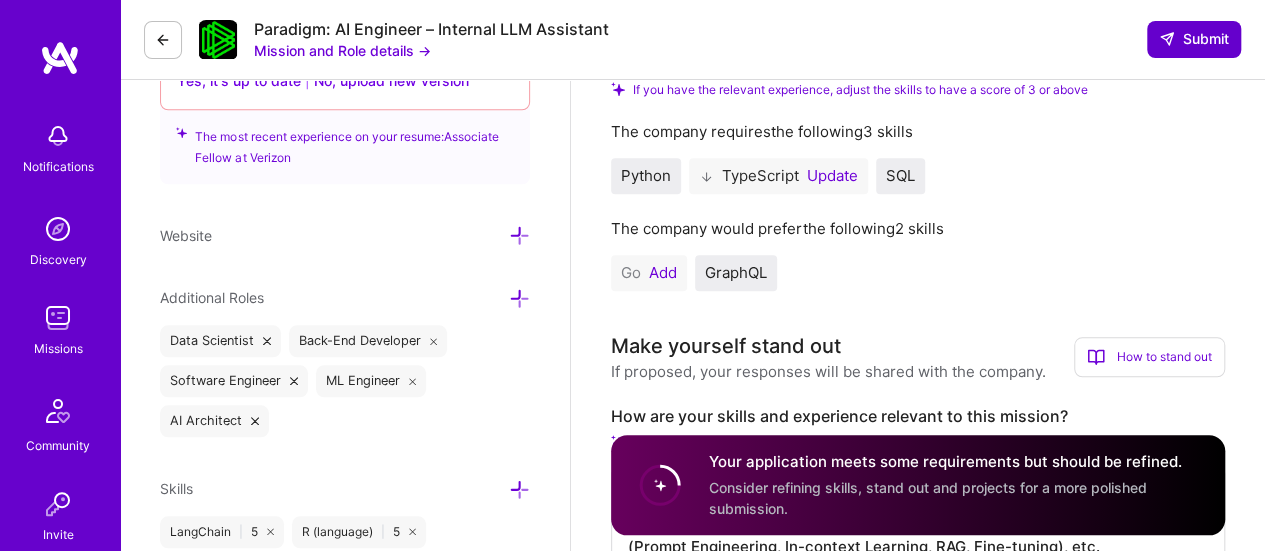 click on "Submit" at bounding box center [1194, 39] 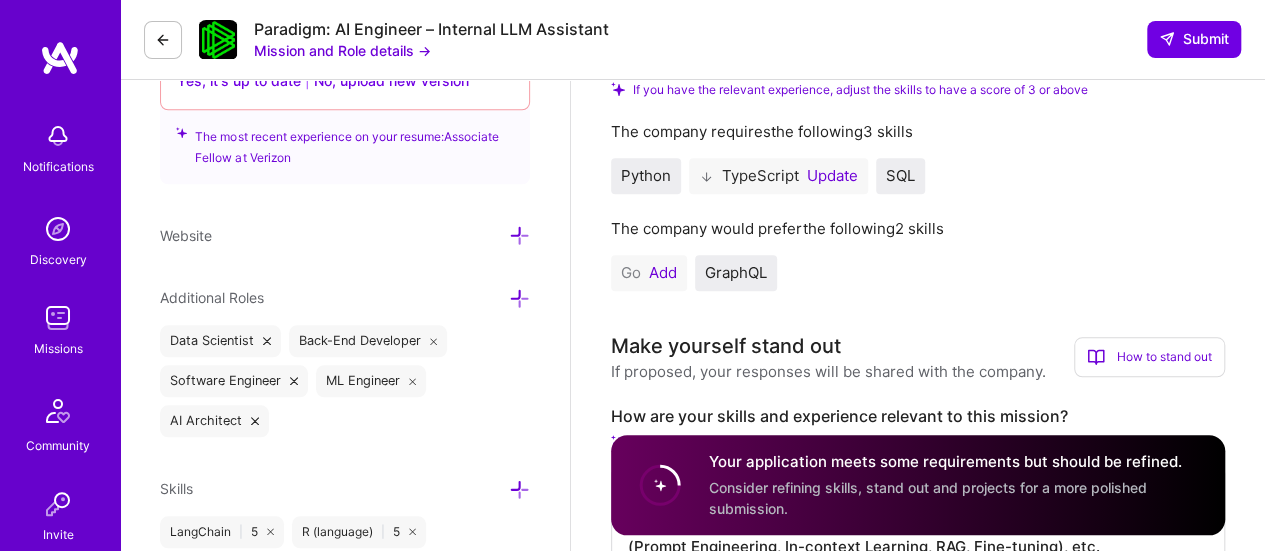 click on "Update" at bounding box center (832, 176) 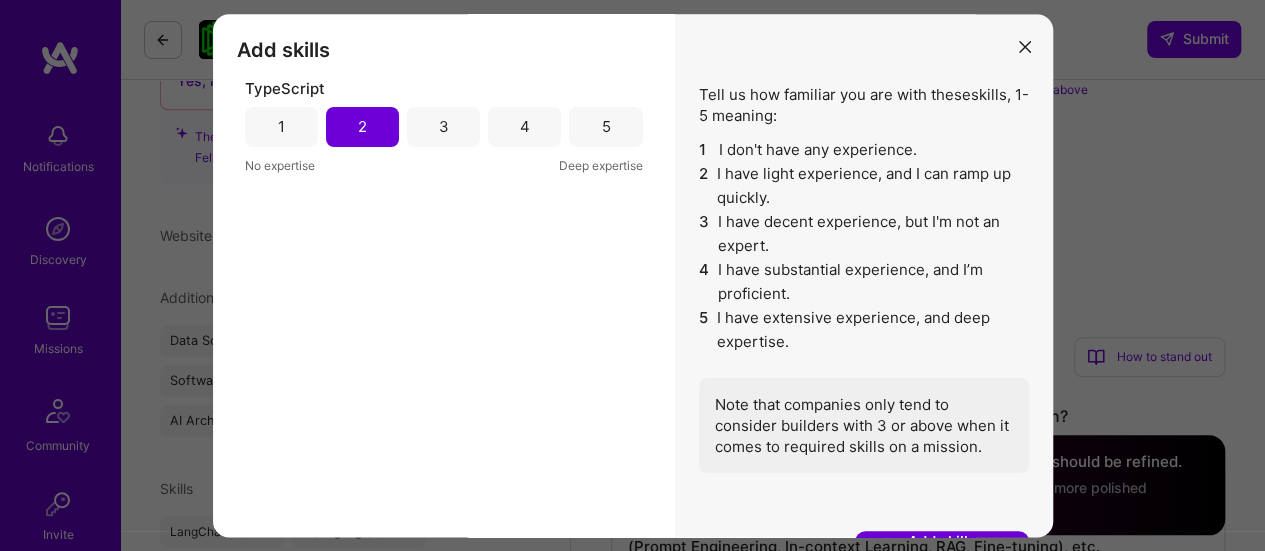 click on "3" at bounding box center [443, 127] 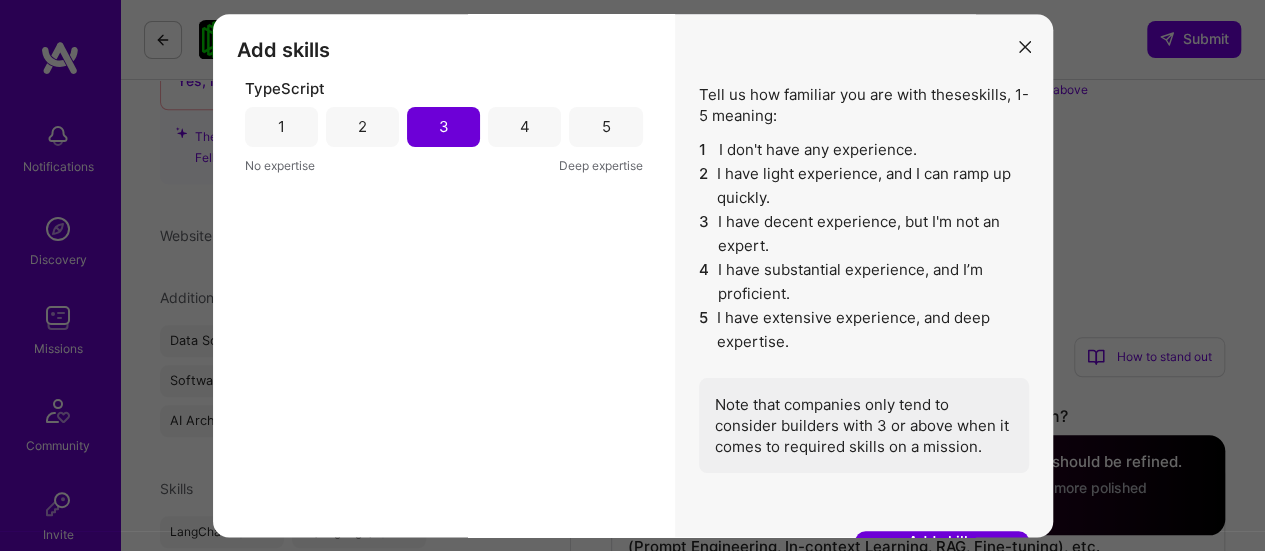 scroll, scrollTop: 14, scrollLeft: 0, axis: vertical 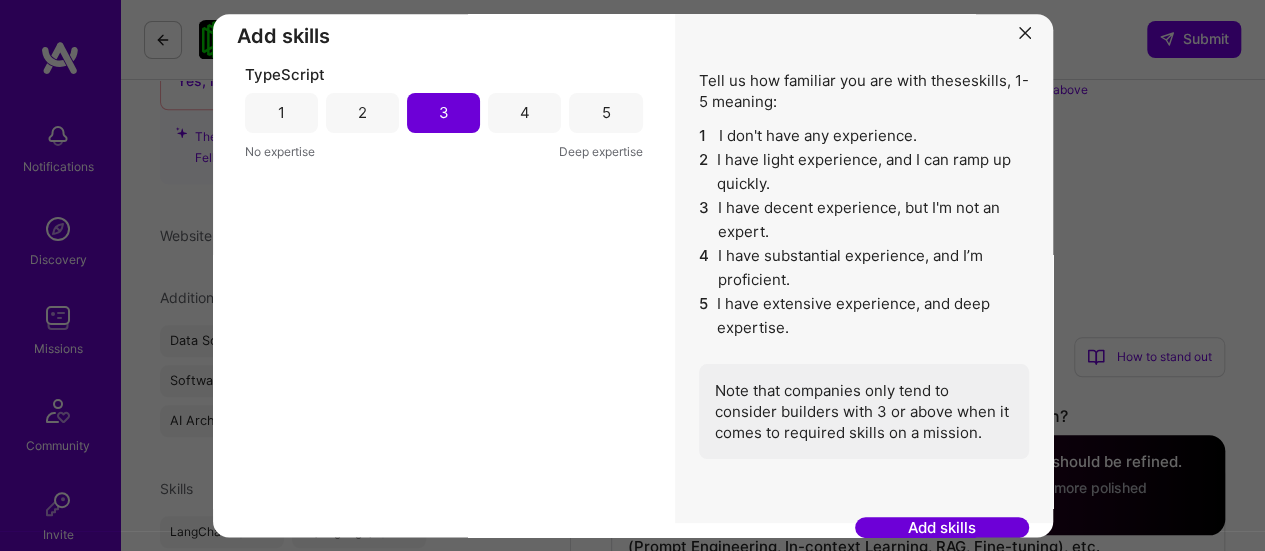click on "Add skills" at bounding box center [942, 528] 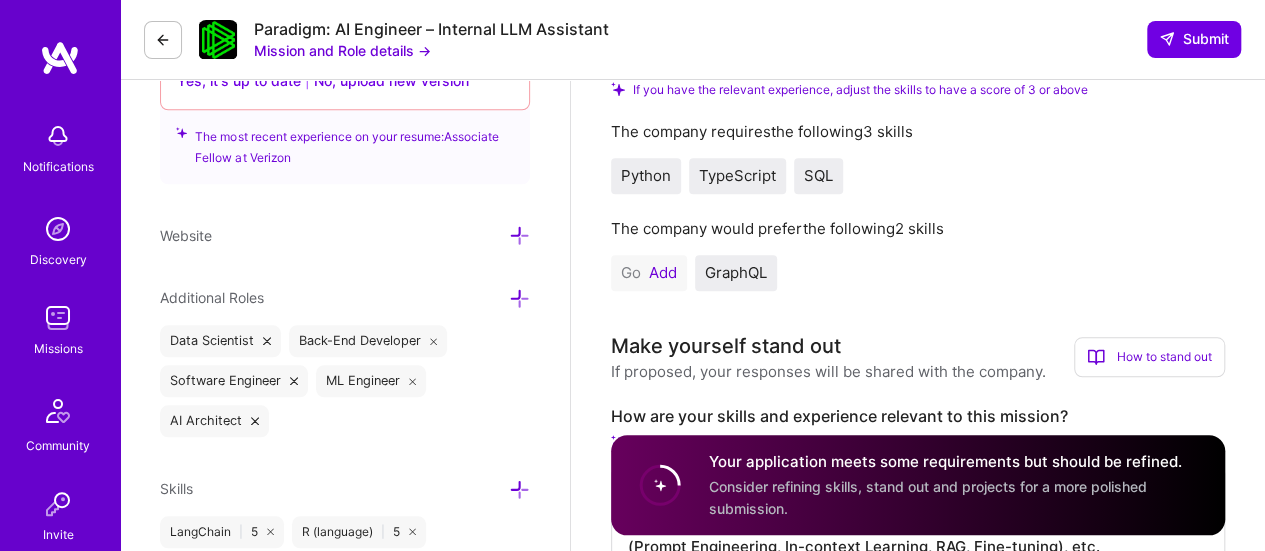 click on "Add" at bounding box center (663, 273) 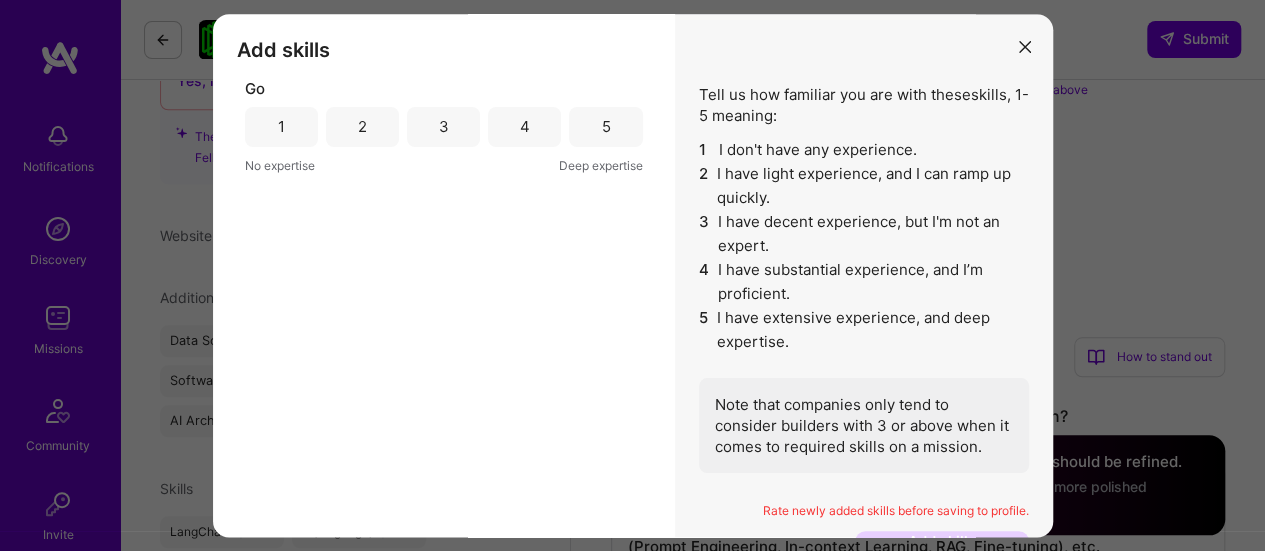 click on "1" at bounding box center [281, 127] 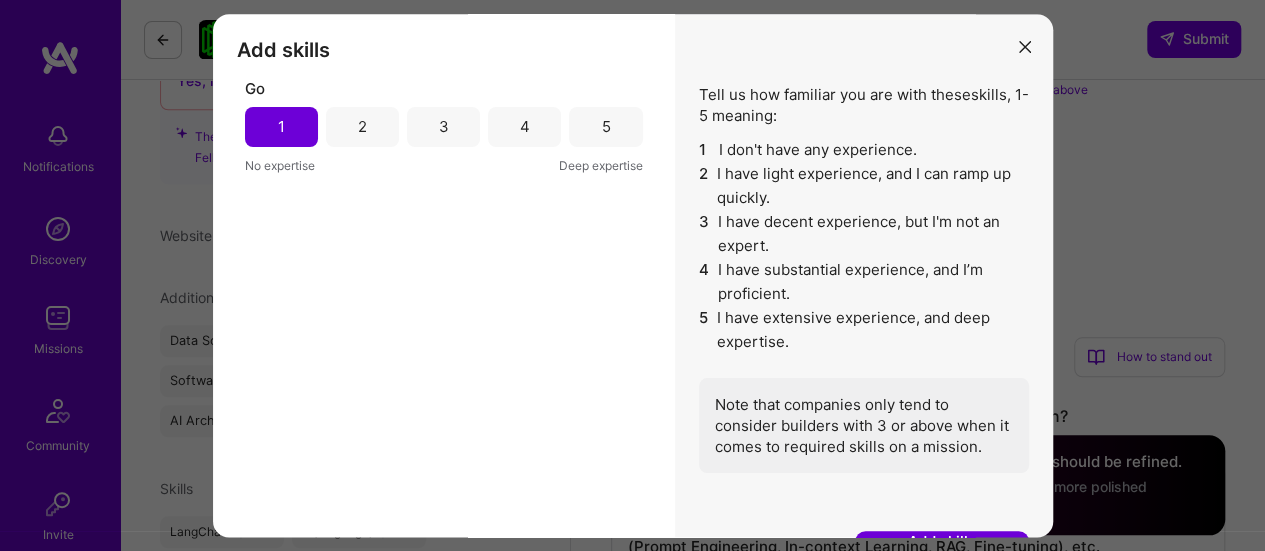 scroll, scrollTop: 14, scrollLeft: 0, axis: vertical 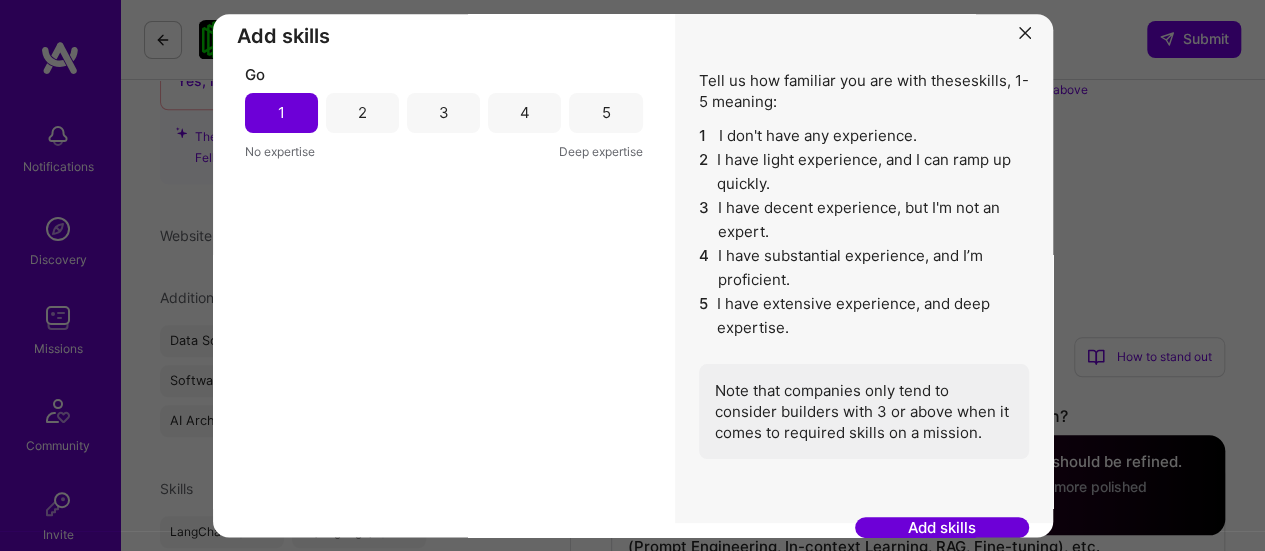 click on "Add skills" at bounding box center (942, 528) 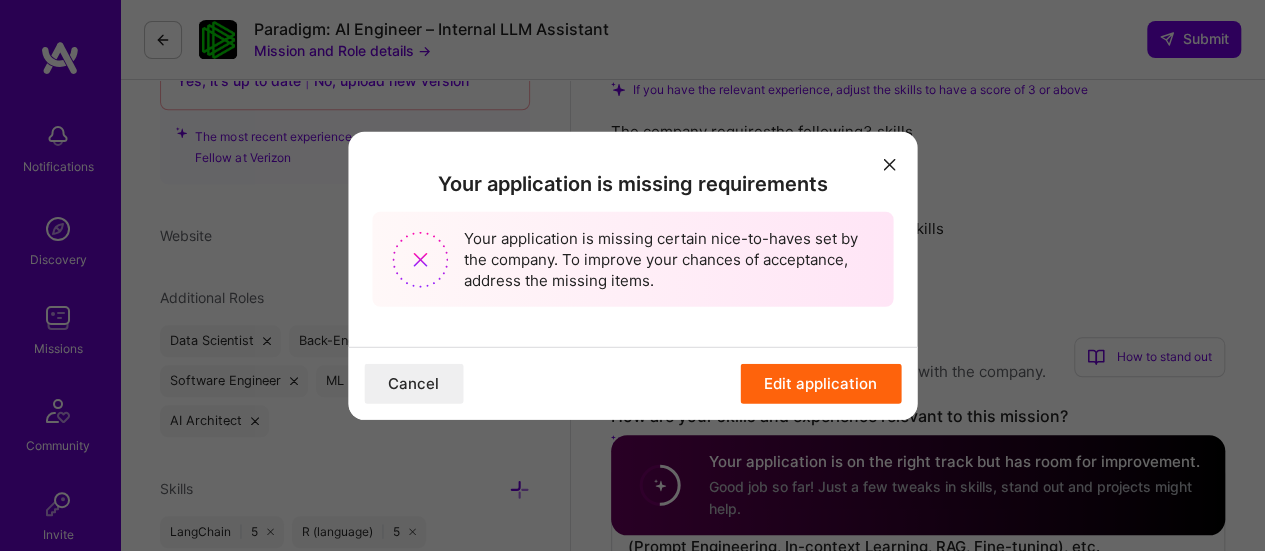 click on "Edit application" at bounding box center [820, 384] 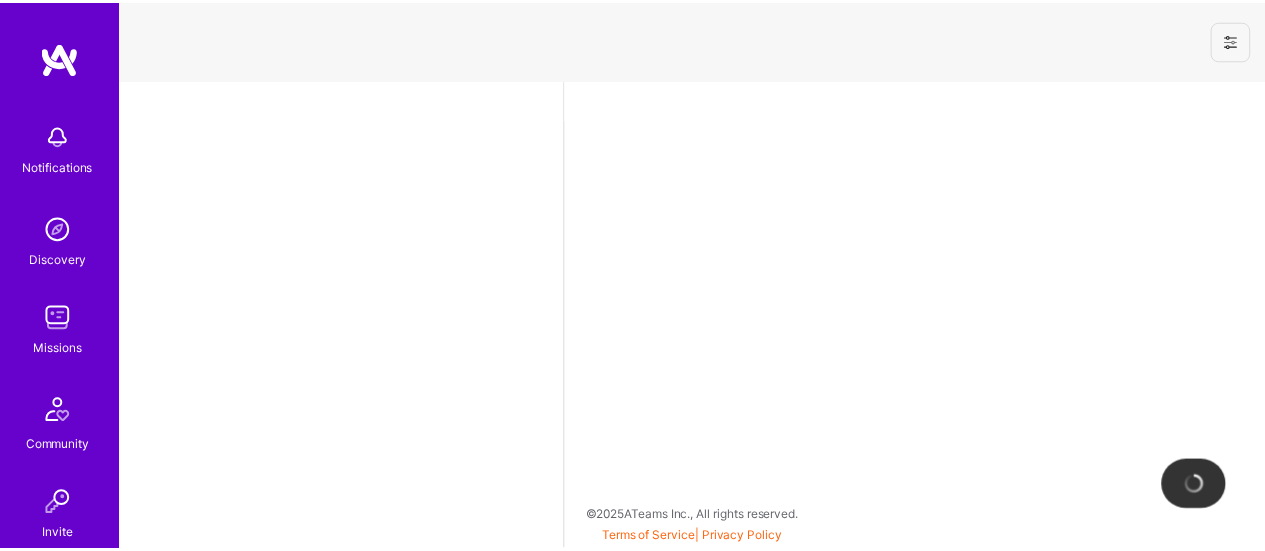 scroll, scrollTop: 0, scrollLeft: 0, axis: both 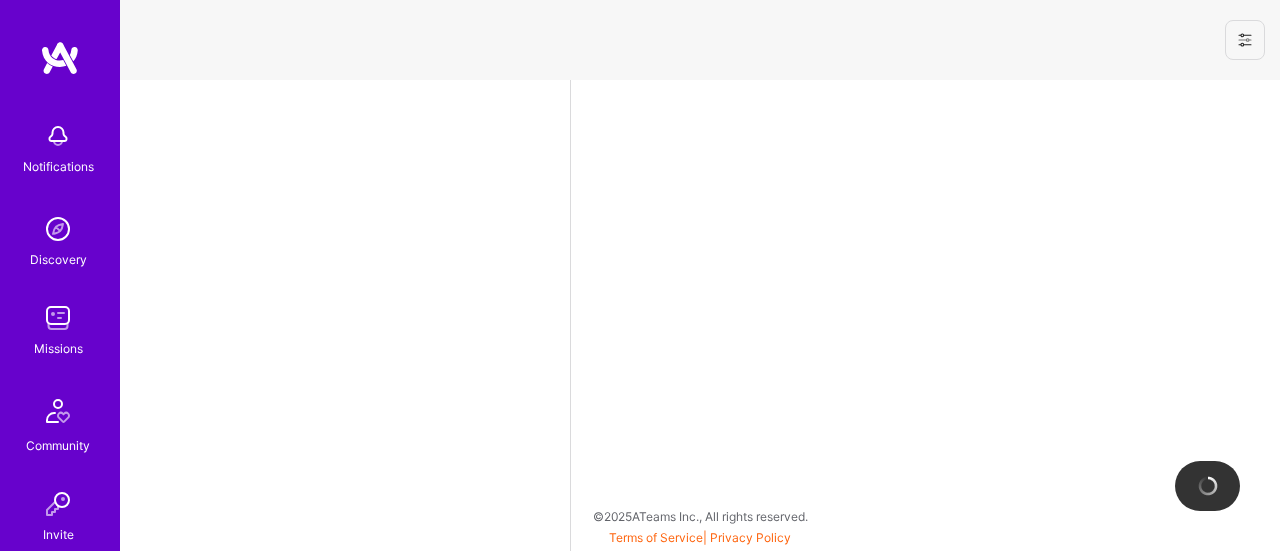 select on "US" 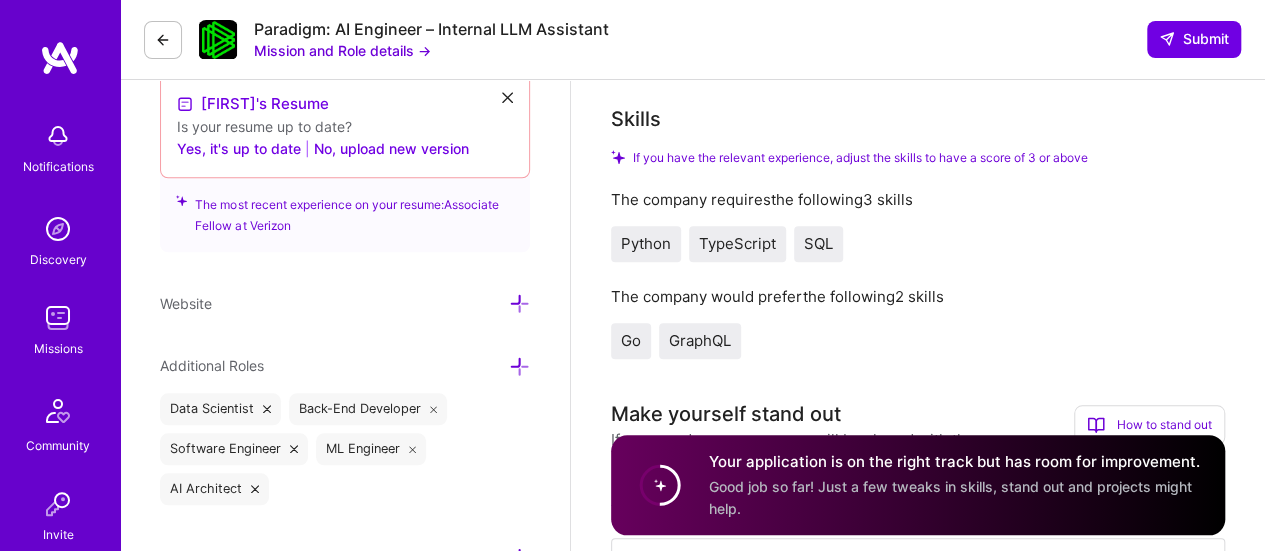 scroll, scrollTop: 791, scrollLeft: 0, axis: vertical 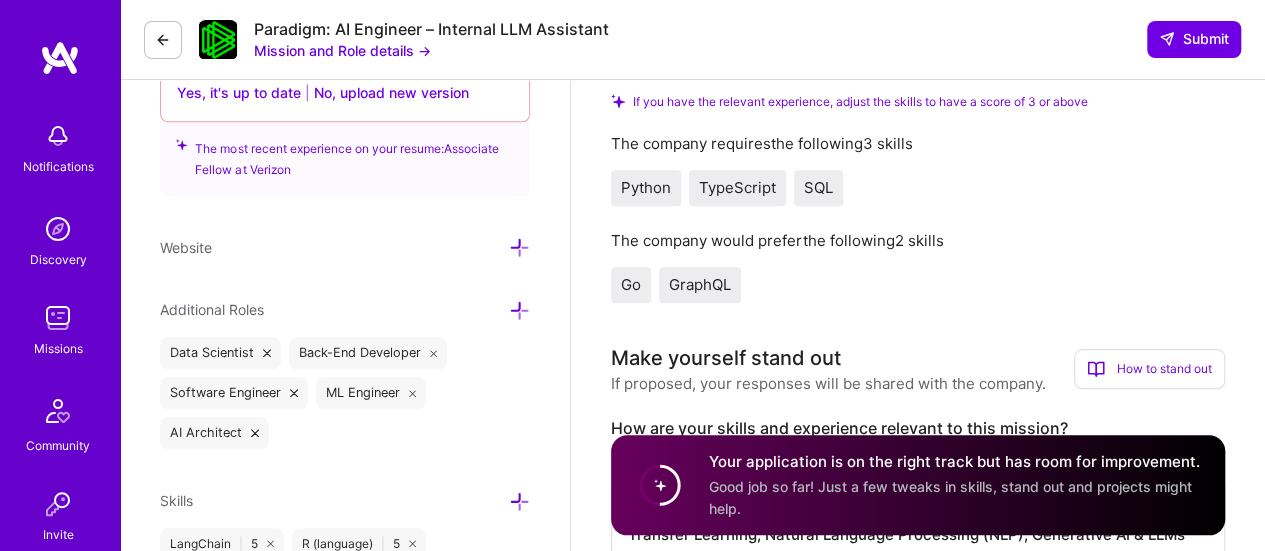 click on "TypeScript" at bounding box center [737, 187] 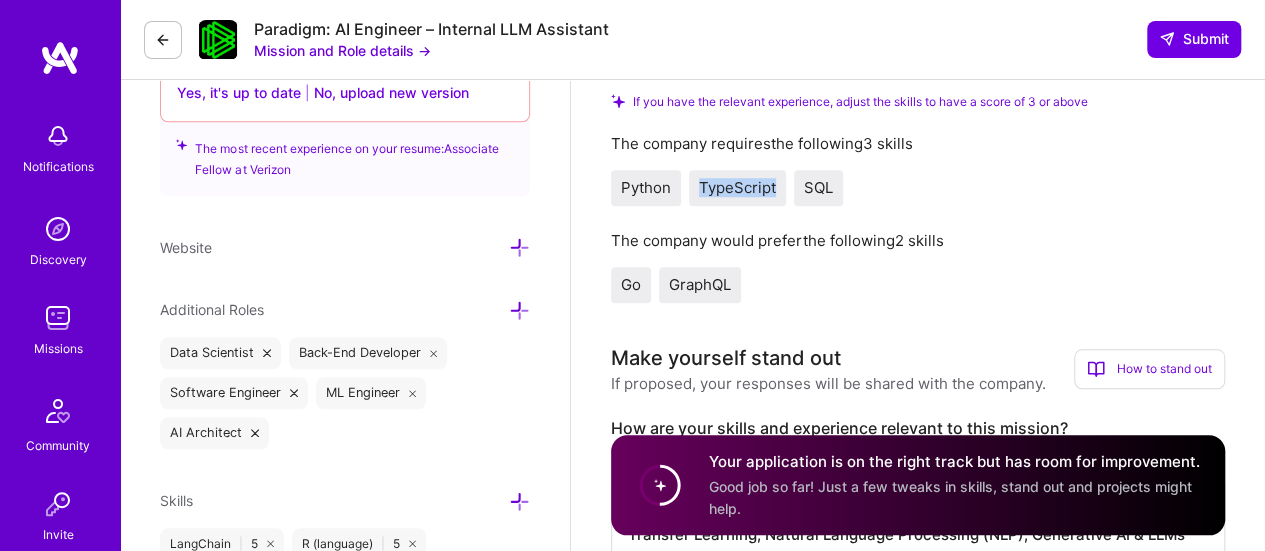 click on "TypeScript" at bounding box center [737, 187] 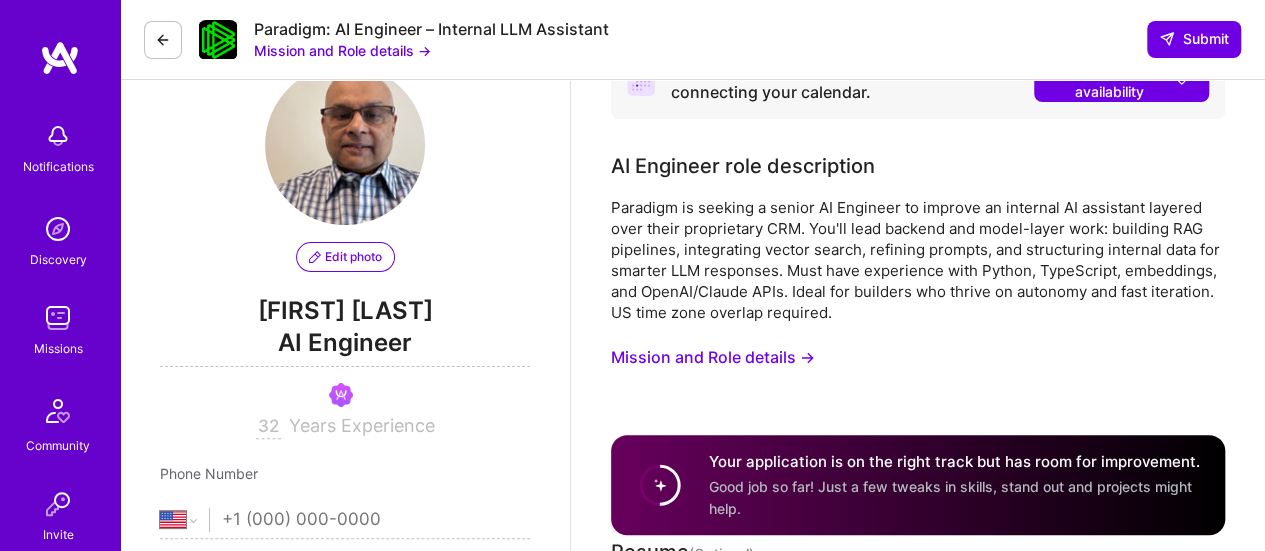 scroll, scrollTop: 30, scrollLeft: 0, axis: vertical 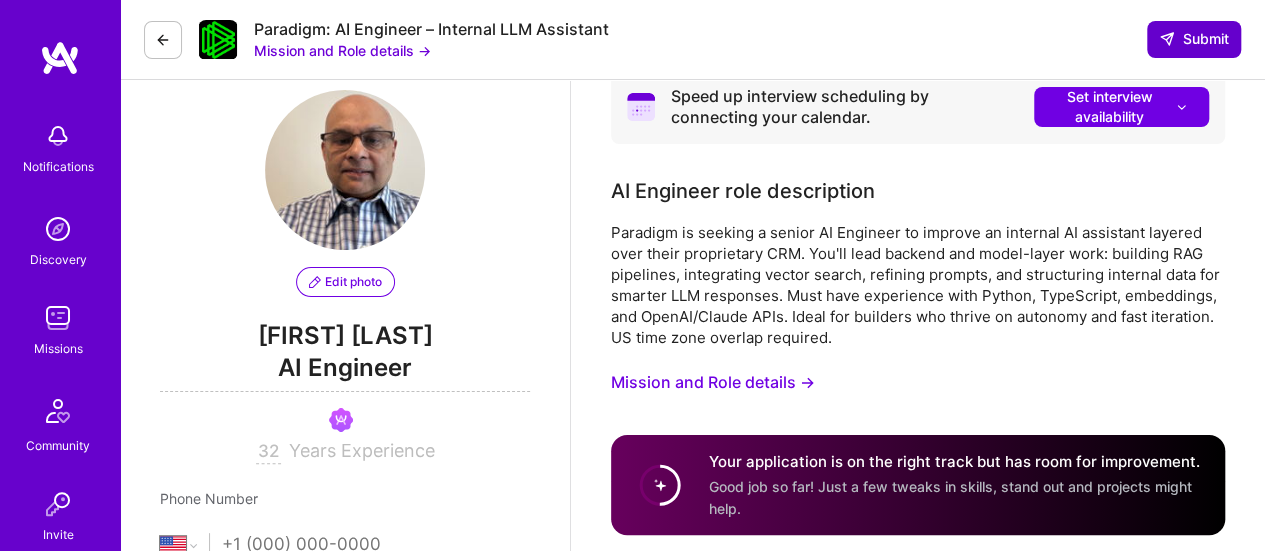 click on "Submit" at bounding box center [1194, 39] 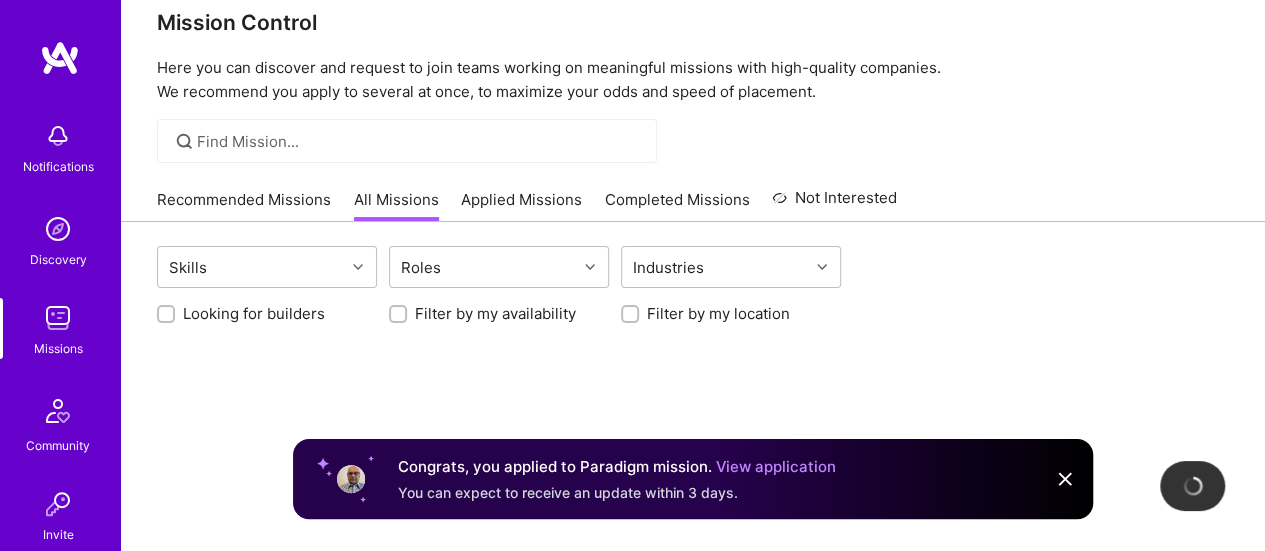 scroll, scrollTop: 0, scrollLeft: 0, axis: both 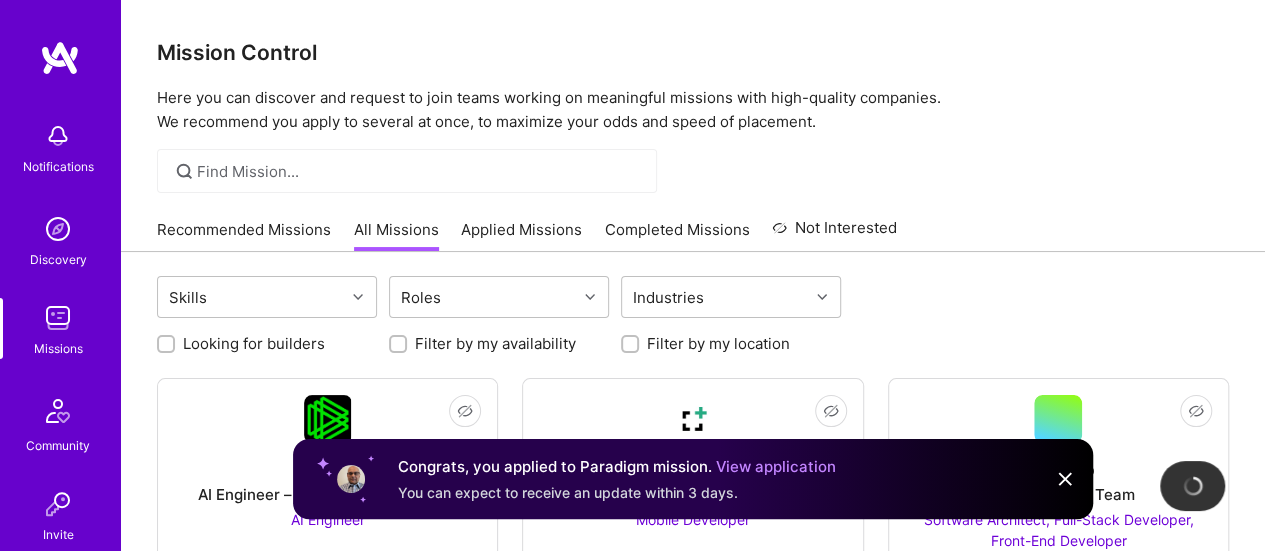 click on "Applied Missions" at bounding box center (521, 235) 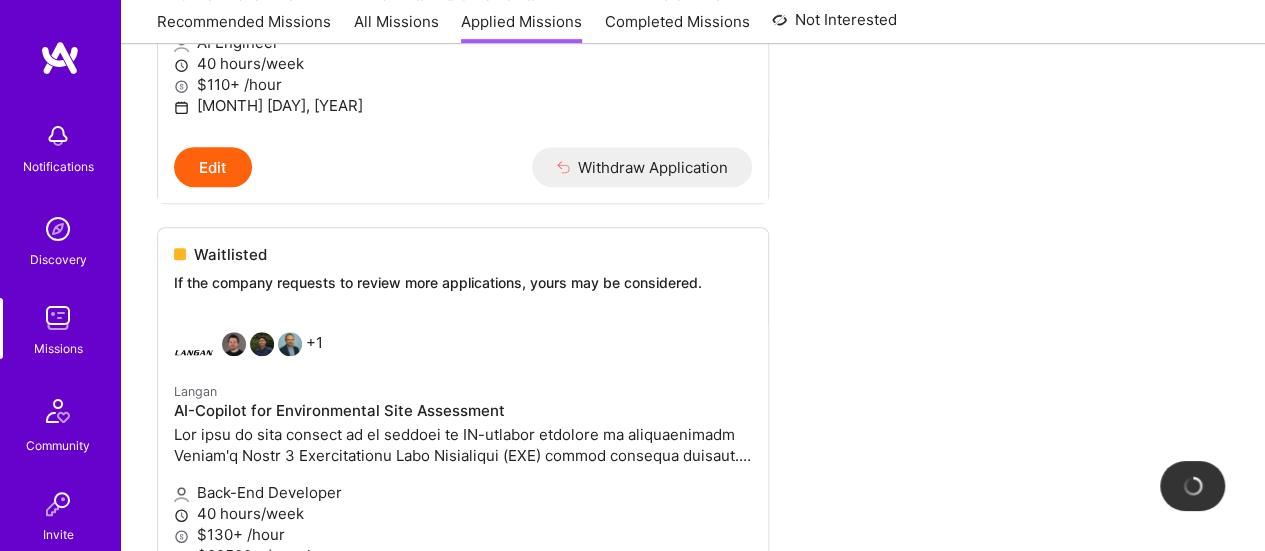 scroll, scrollTop: 920, scrollLeft: 0, axis: vertical 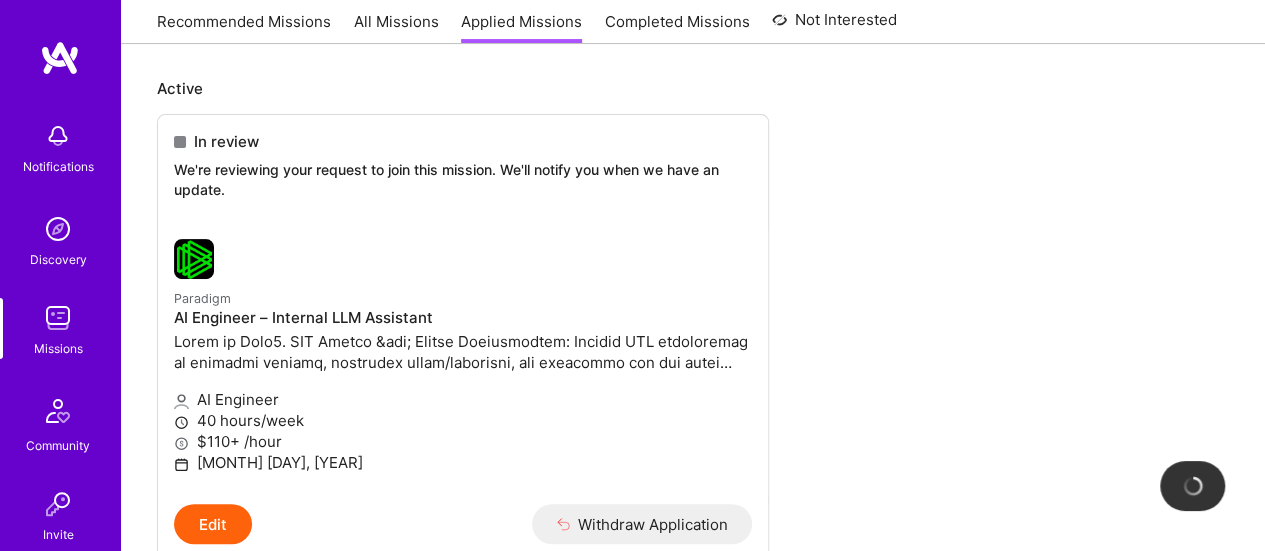 click on "Completed Missions" at bounding box center [677, 27] 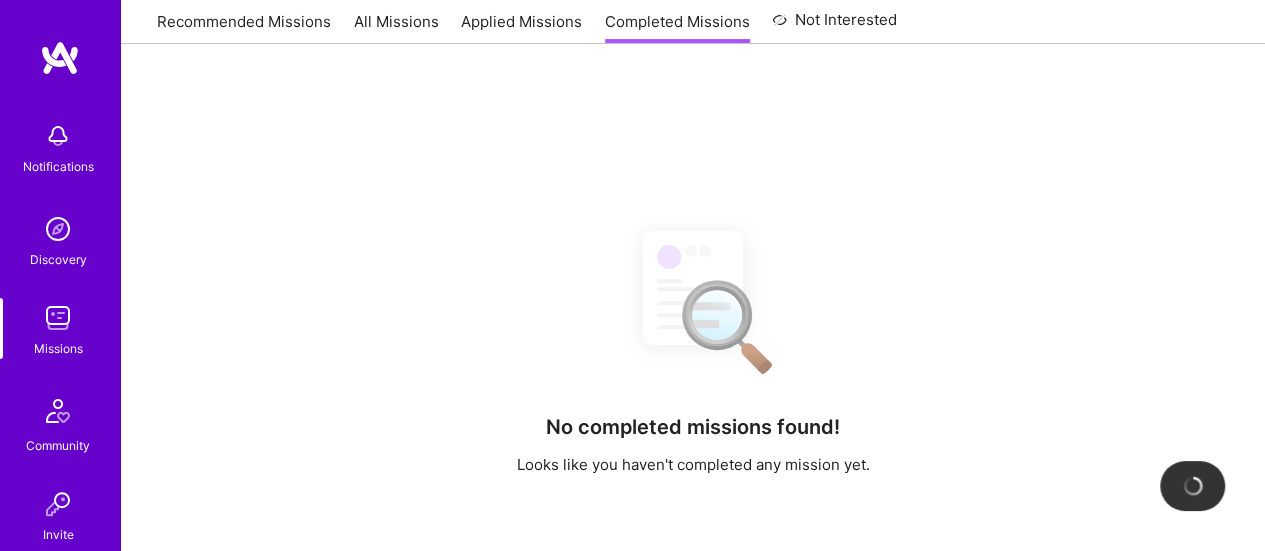 scroll, scrollTop: 0, scrollLeft: 0, axis: both 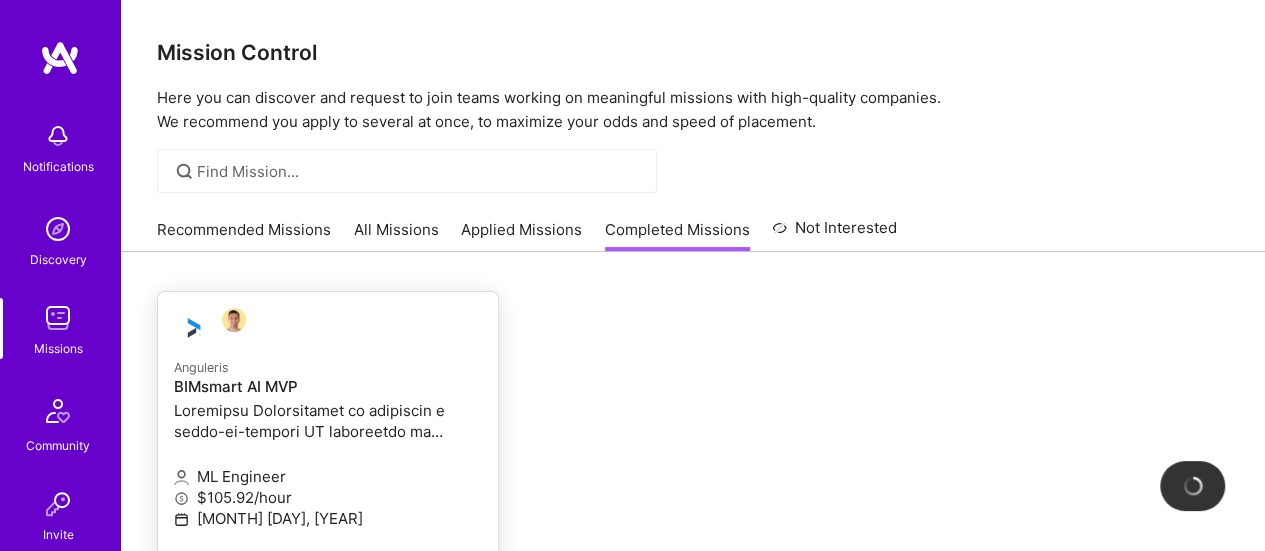 click at bounding box center (328, 421) 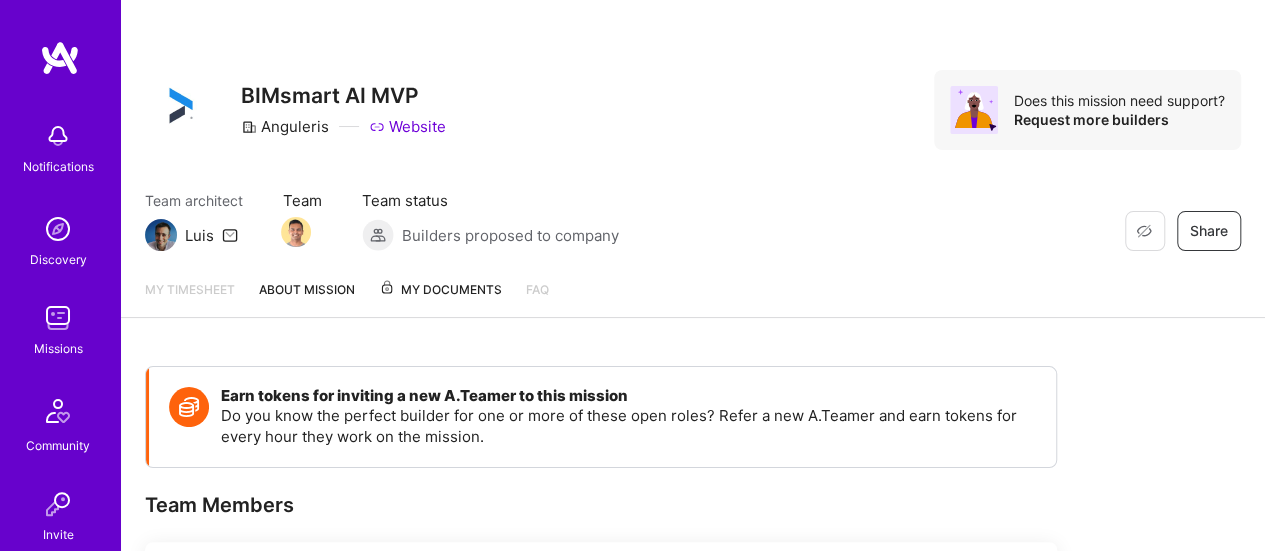 click on "My Documents" at bounding box center [440, 290] 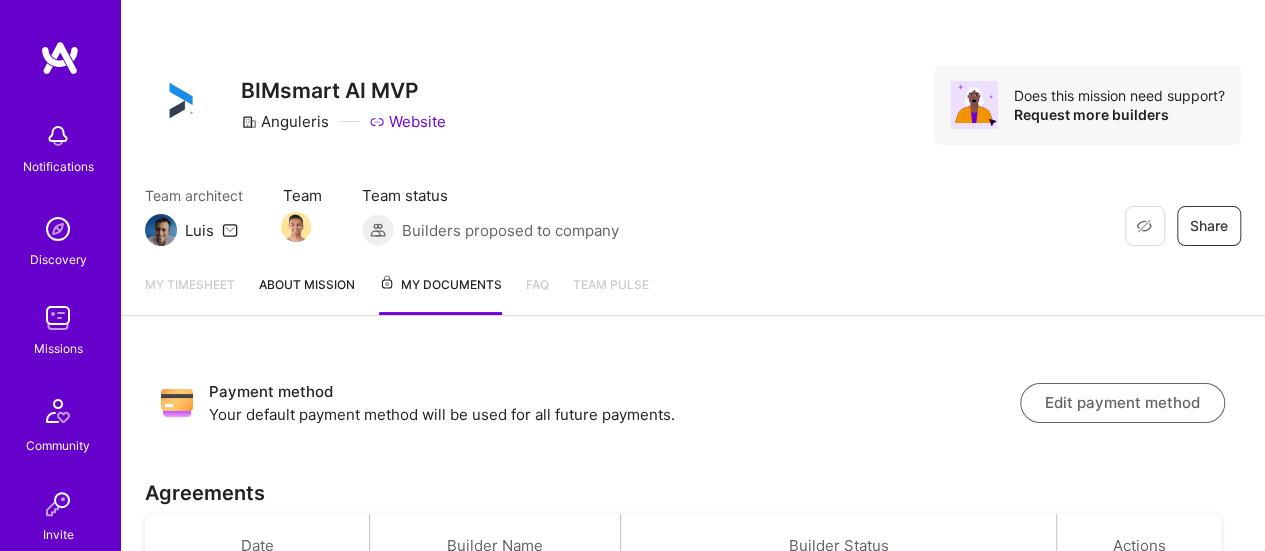 scroll, scrollTop: 0, scrollLeft: 0, axis: both 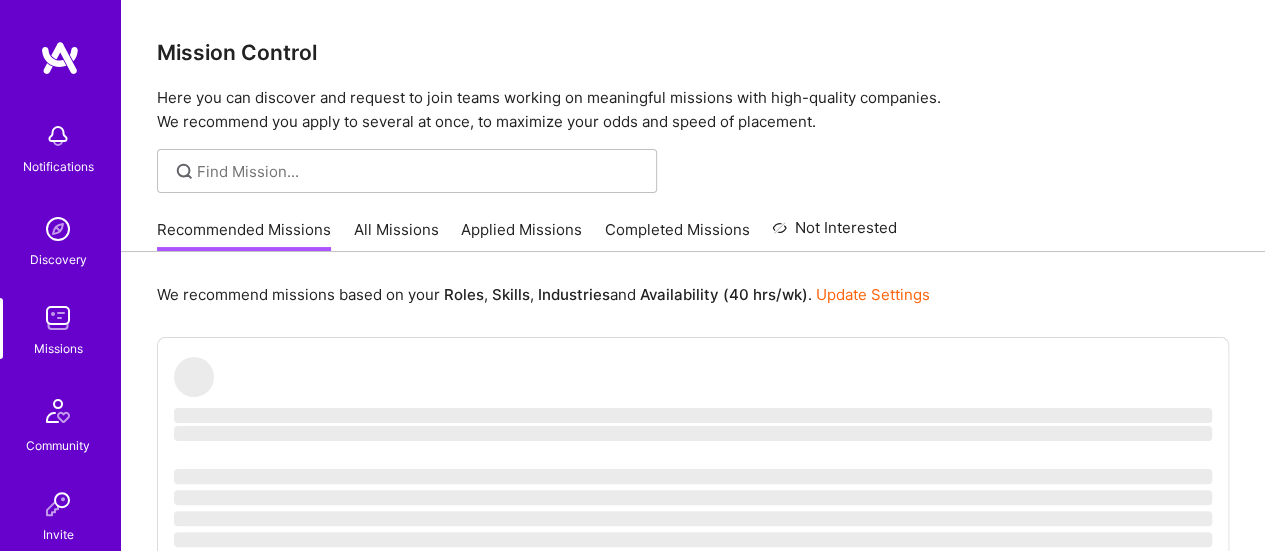 click on "All Missions" at bounding box center [396, 235] 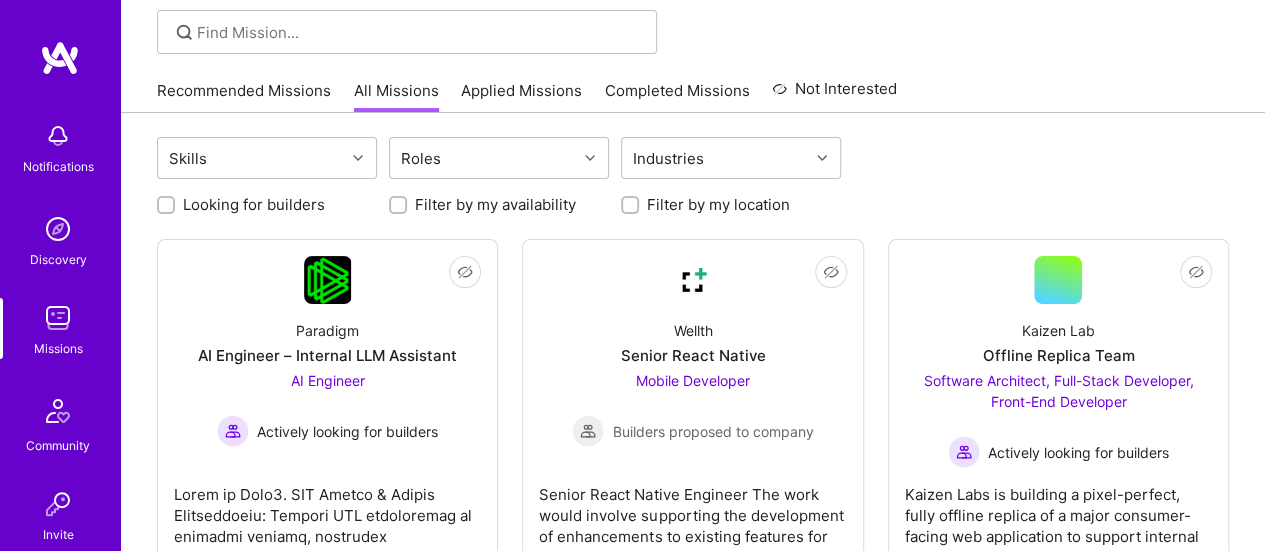 scroll, scrollTop: 178, scrollLeft: 0, axis: vertical 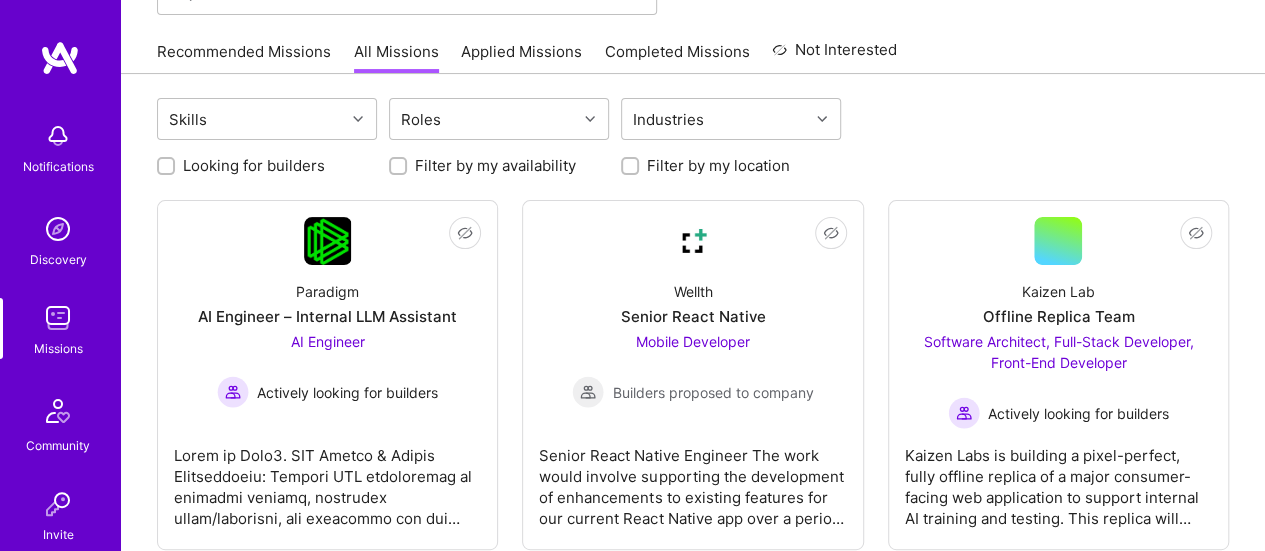click on "Applied Missions" at bounding box center [521, 57] 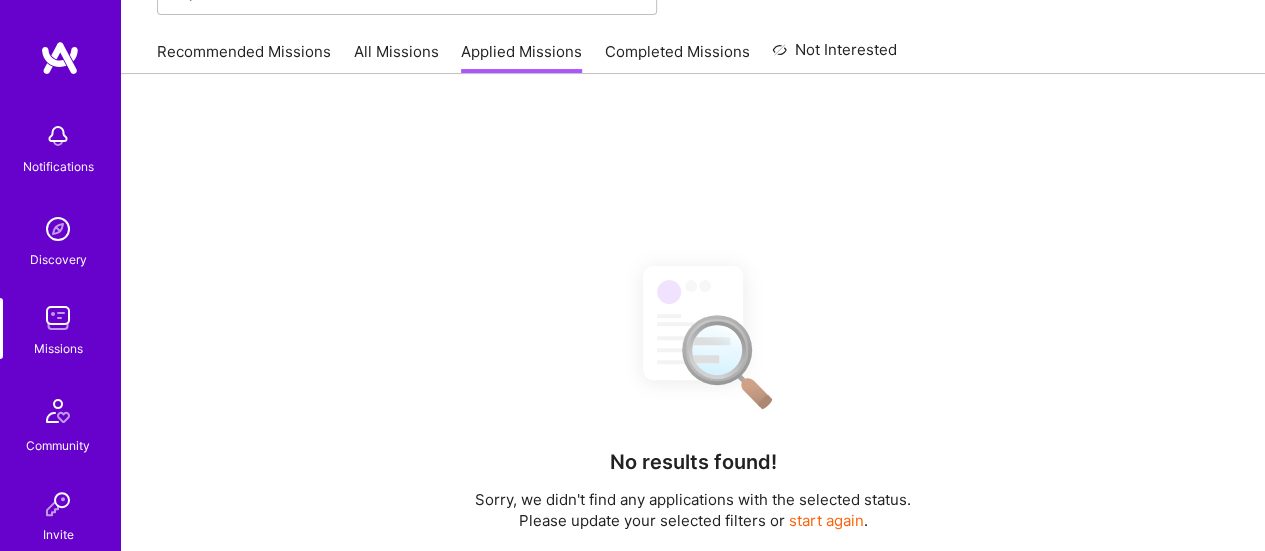 scroll, scrollTop: 0, scrollLeft: 0, axis: both 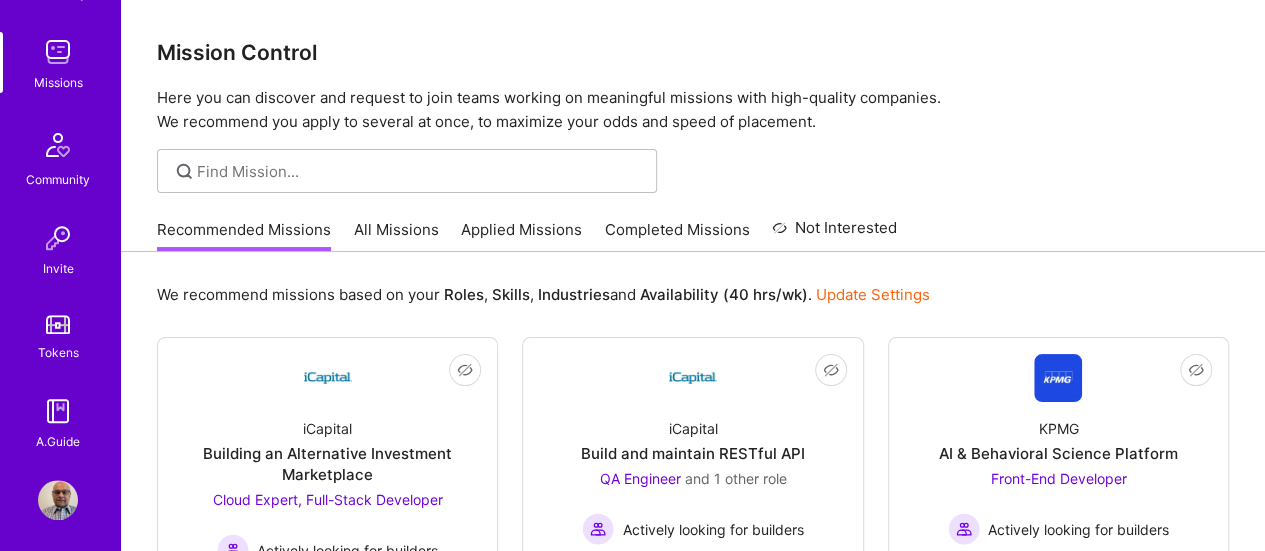 click at bounding box center (58, 411) 